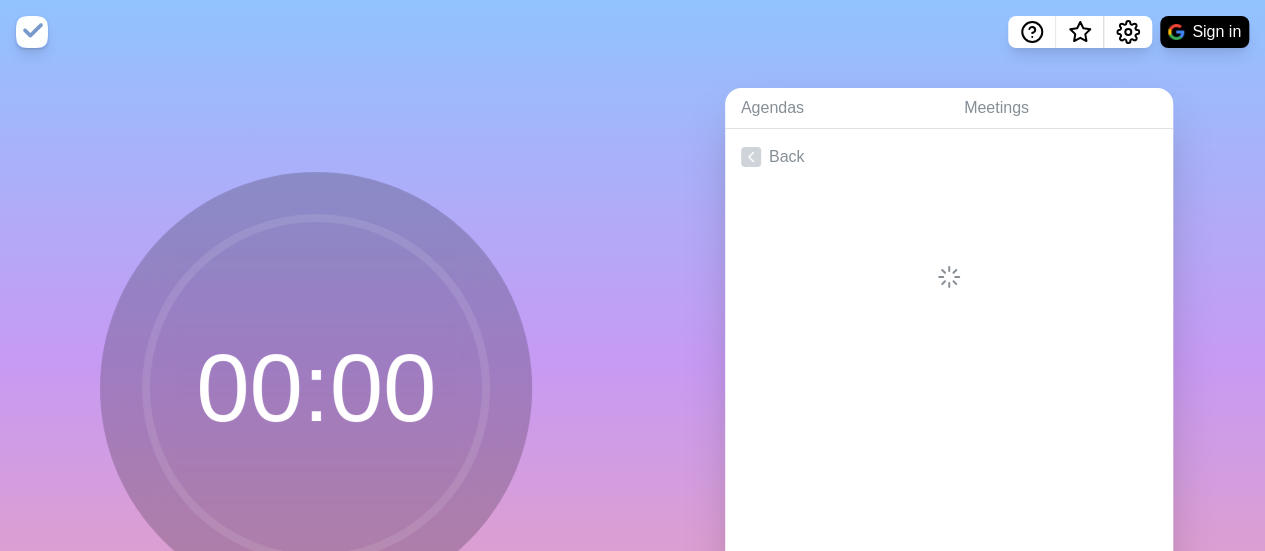 scroll, scrollTop: 0, scrollLeft: 0, axis: both 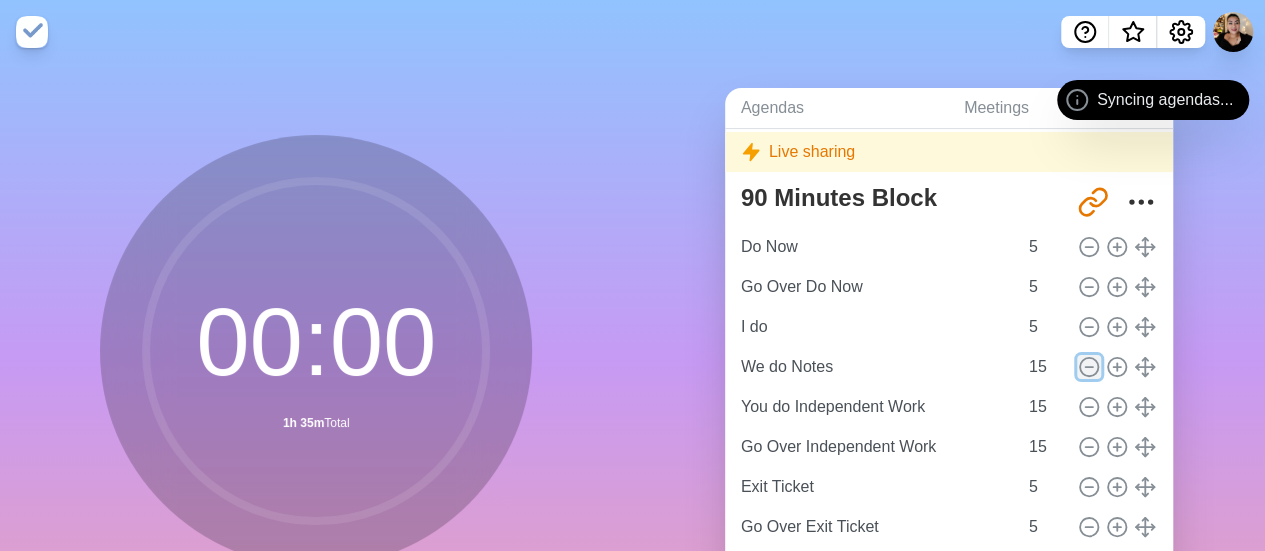 click 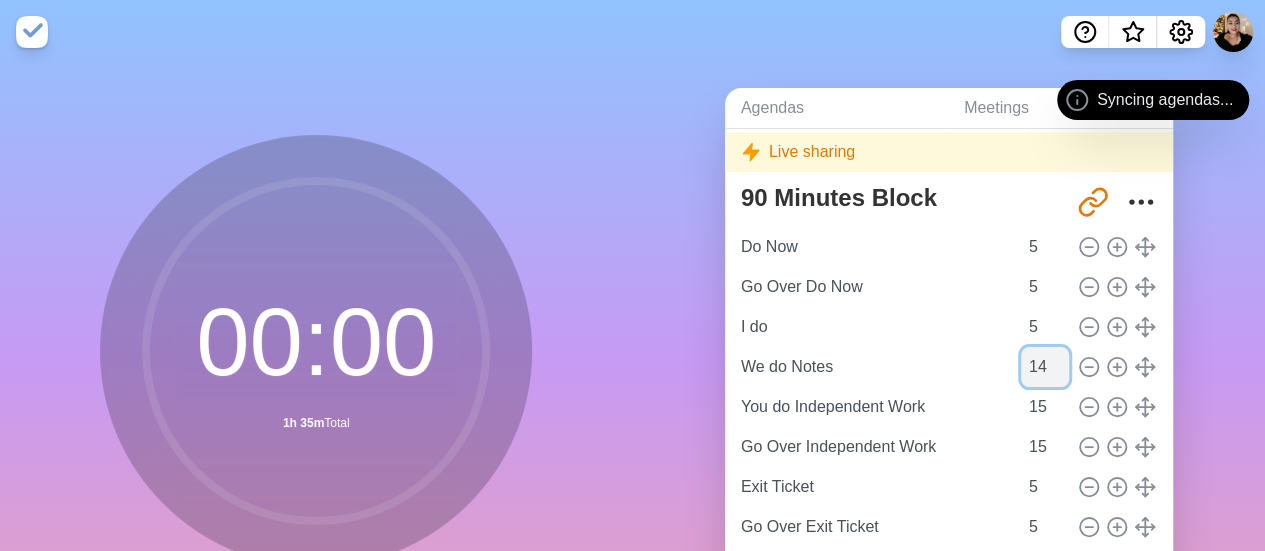 click on "14" at bounding box center (1045, 367) 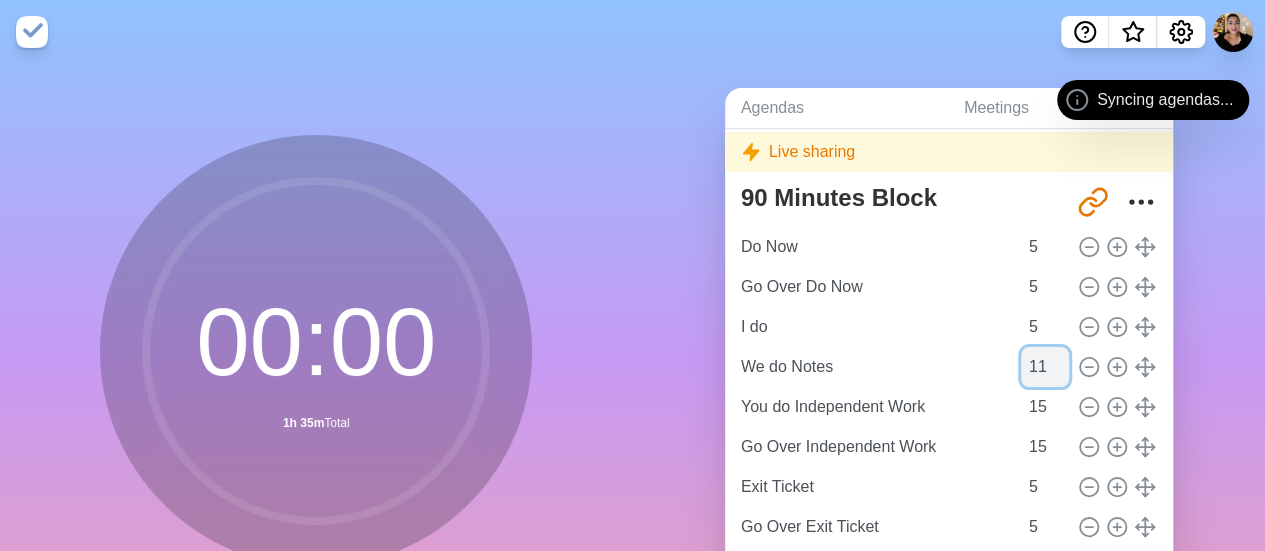 click on "11" at bounding box center (1045, 367) 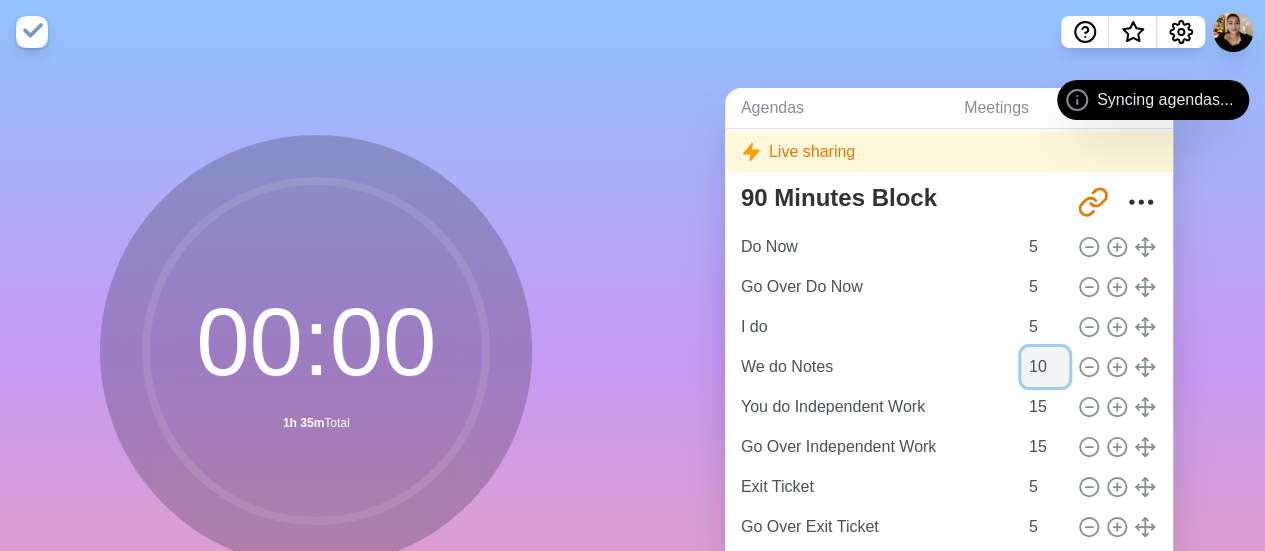 click on "10" at bounding box center [1045, 367] 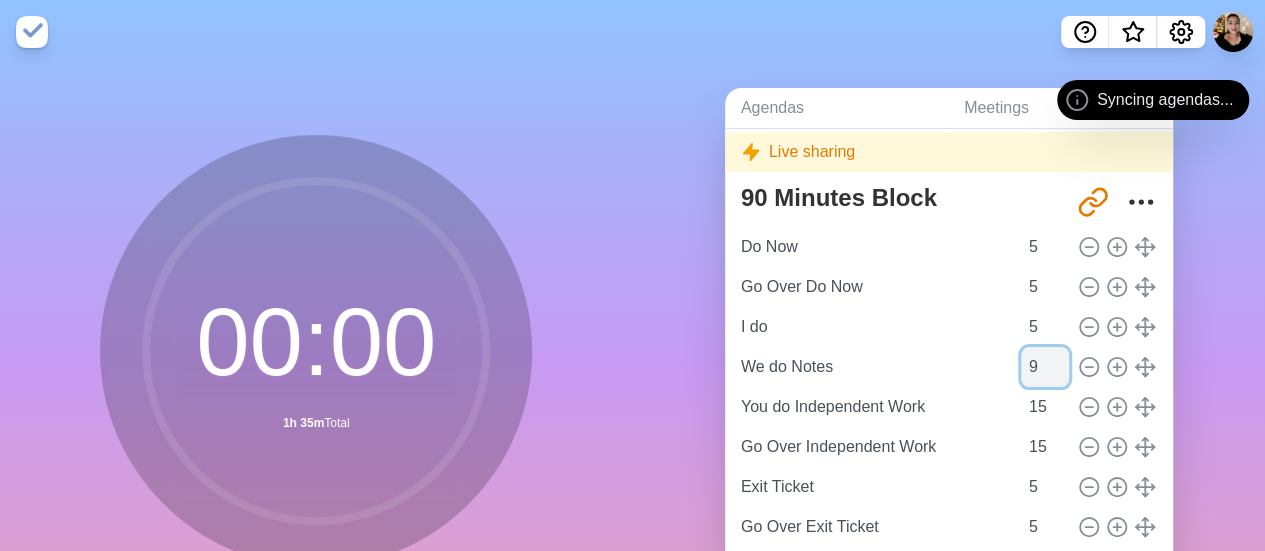 click on "9" at bounding box center [1045, 367] 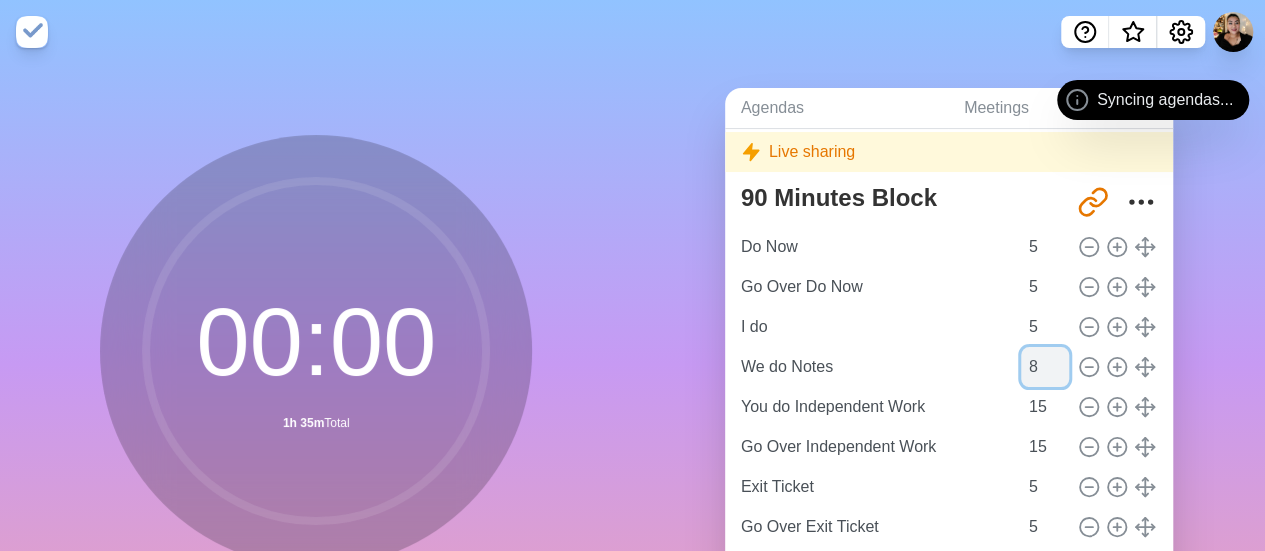 click on "8" at bounding box center [1045, 367] 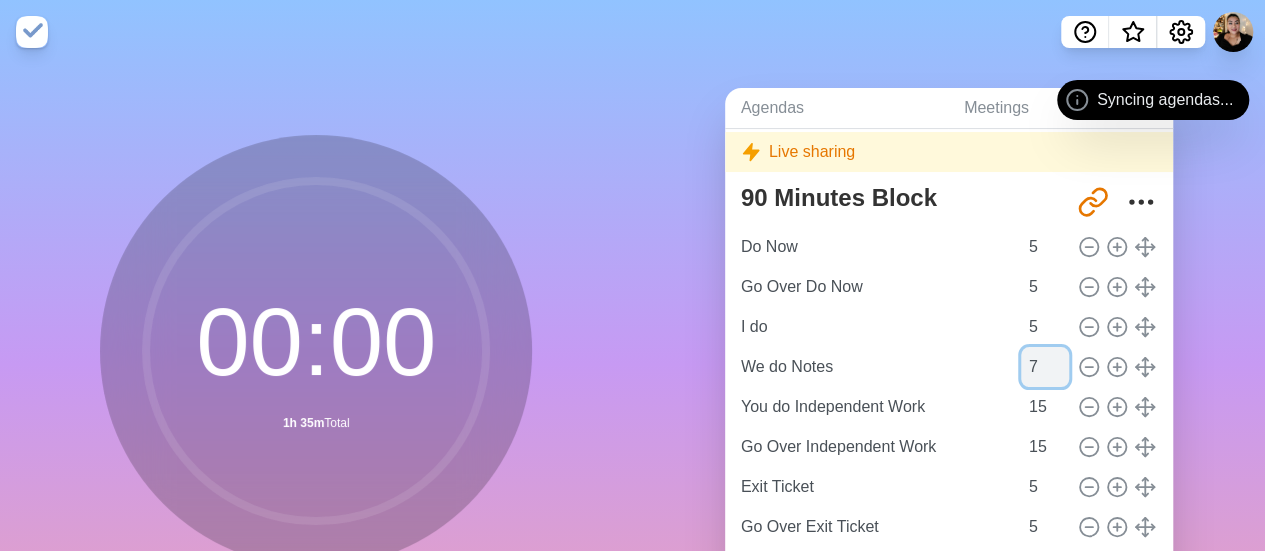 click on "7" at bounding box center (1045, 367) 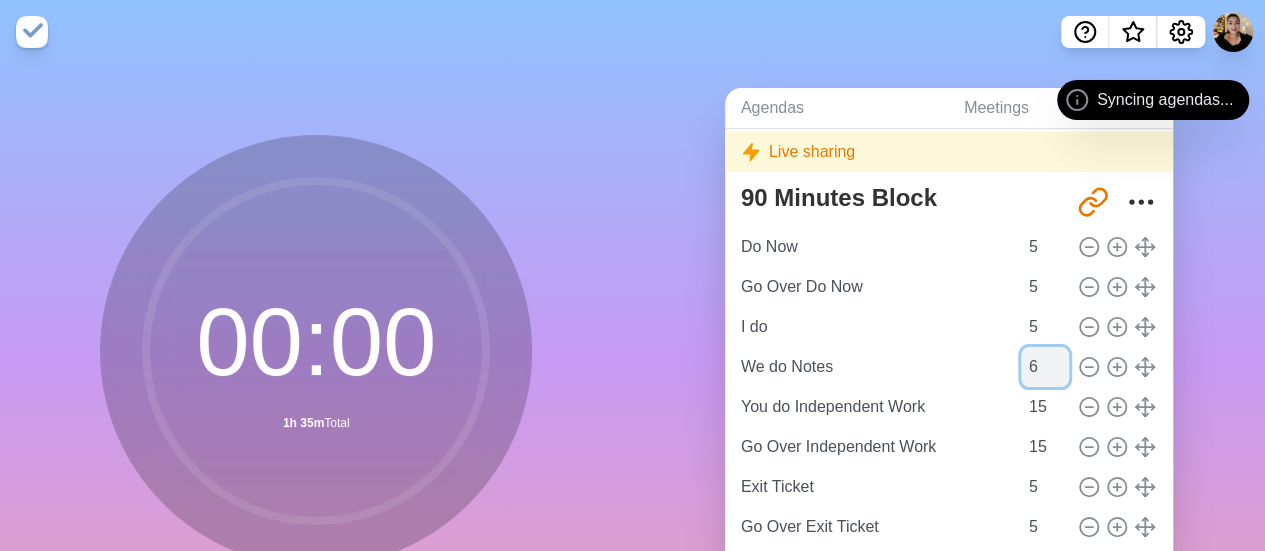 click on "6" at bounding box center (1045, 367) 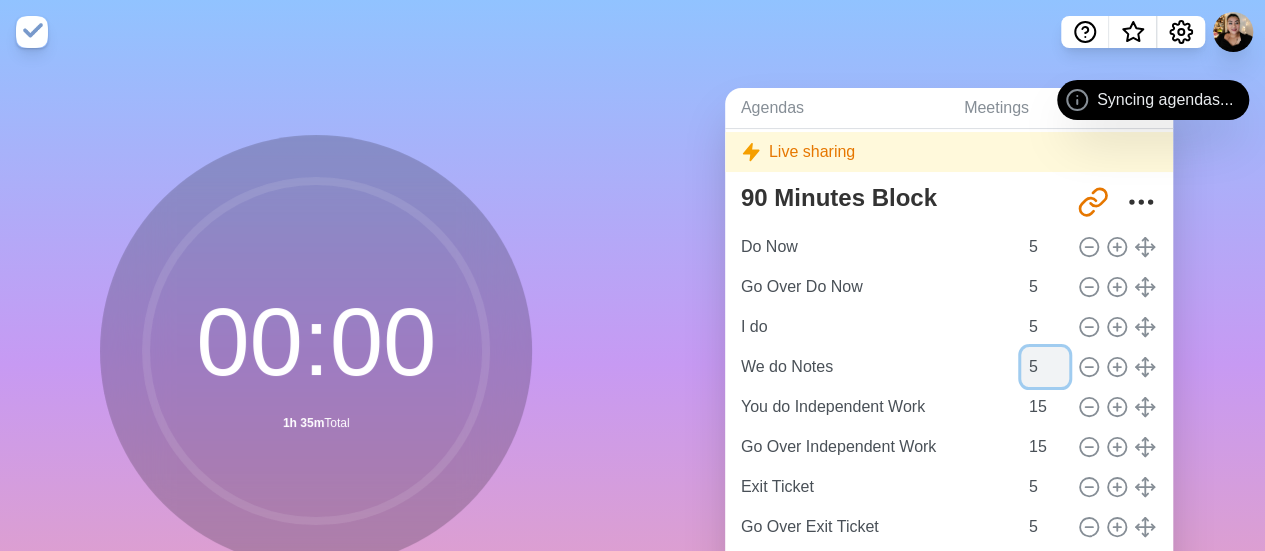 type on "5" 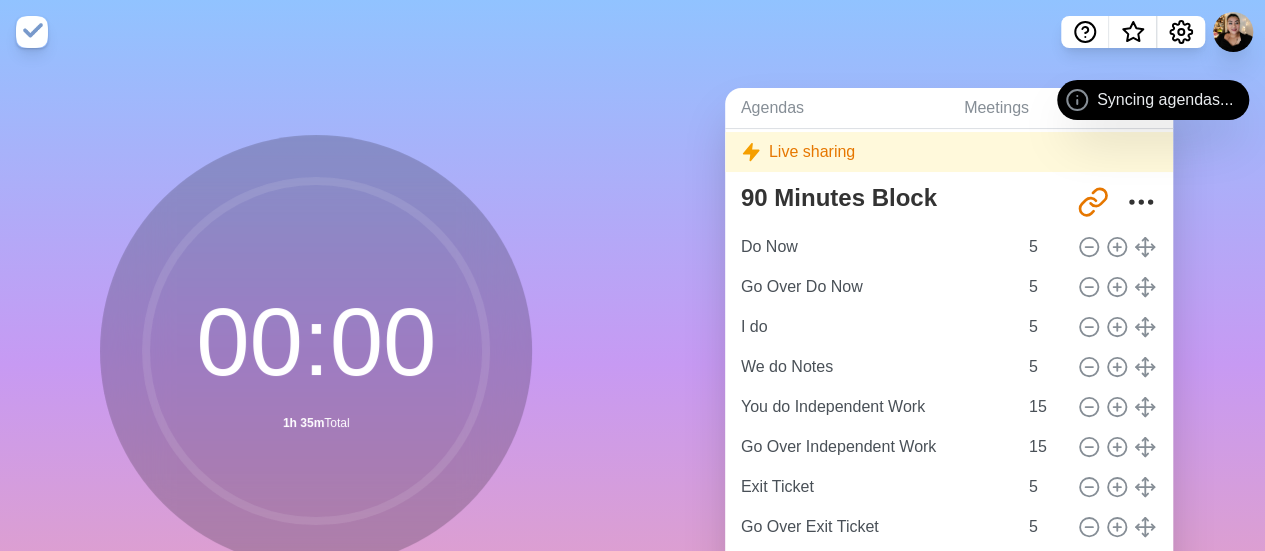 click on "Agendas   Meetings
Back
Live sharing   90 Minutes Block   http://timeblocks.co/-O38fBhGZzYlCuM9Qw8K           Do Now   5       Go Over Do Now   5       I do   5       We do Notes   5       You do Independent Work   15       Go Over Independent Work   15       Exit Ticket   5       Go Over Exit Ticket   5       STAAR Questions/ Think U[   20       Pack up   5" at bounding box center (949, 396) 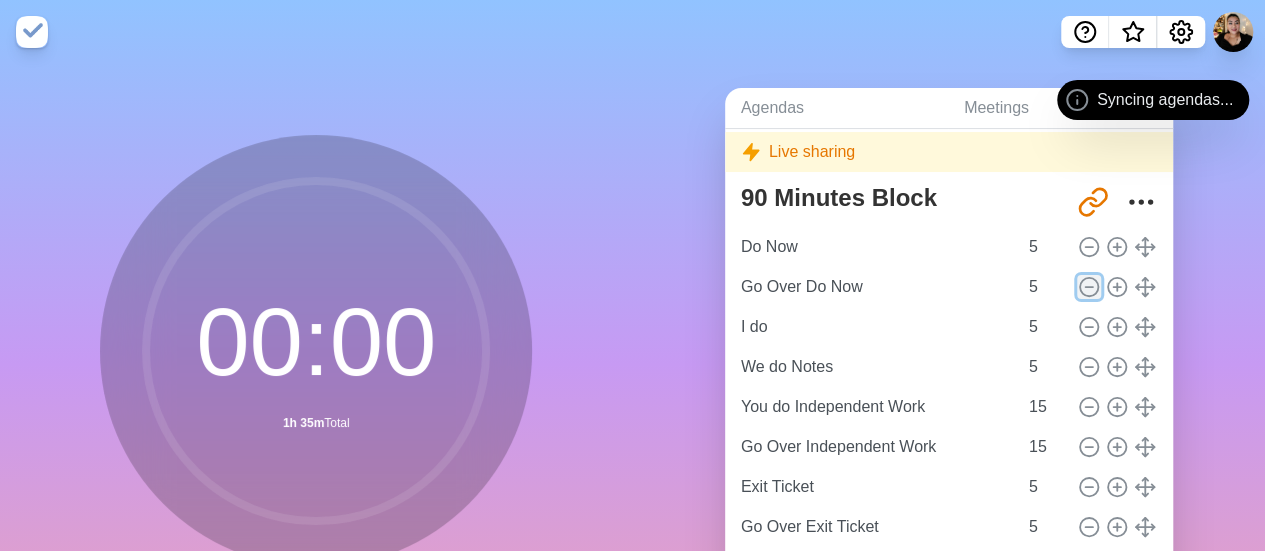click 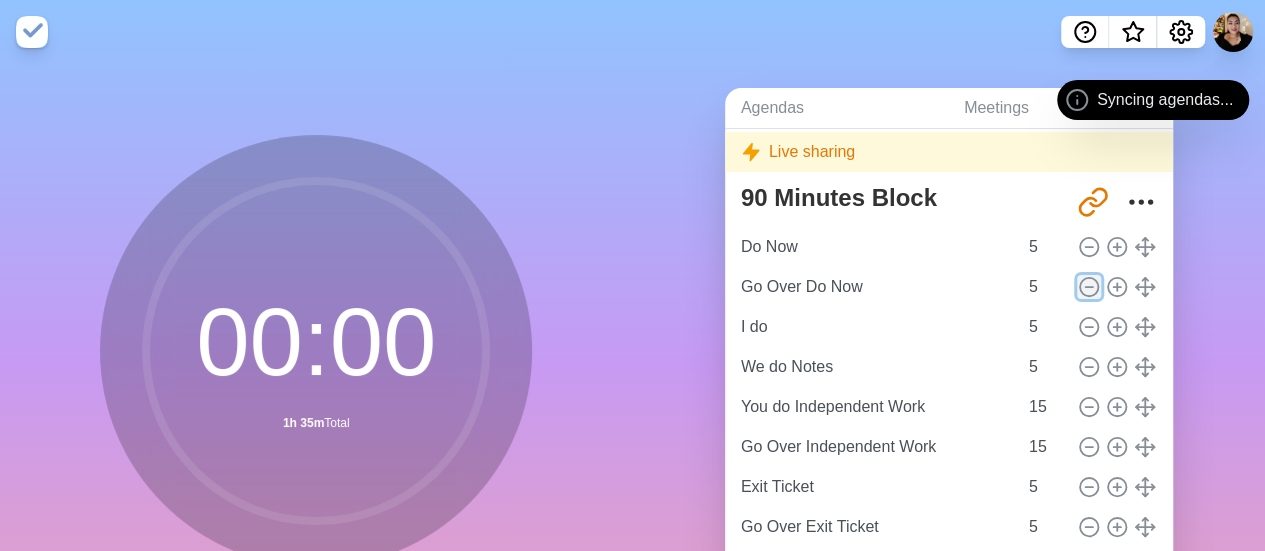 click 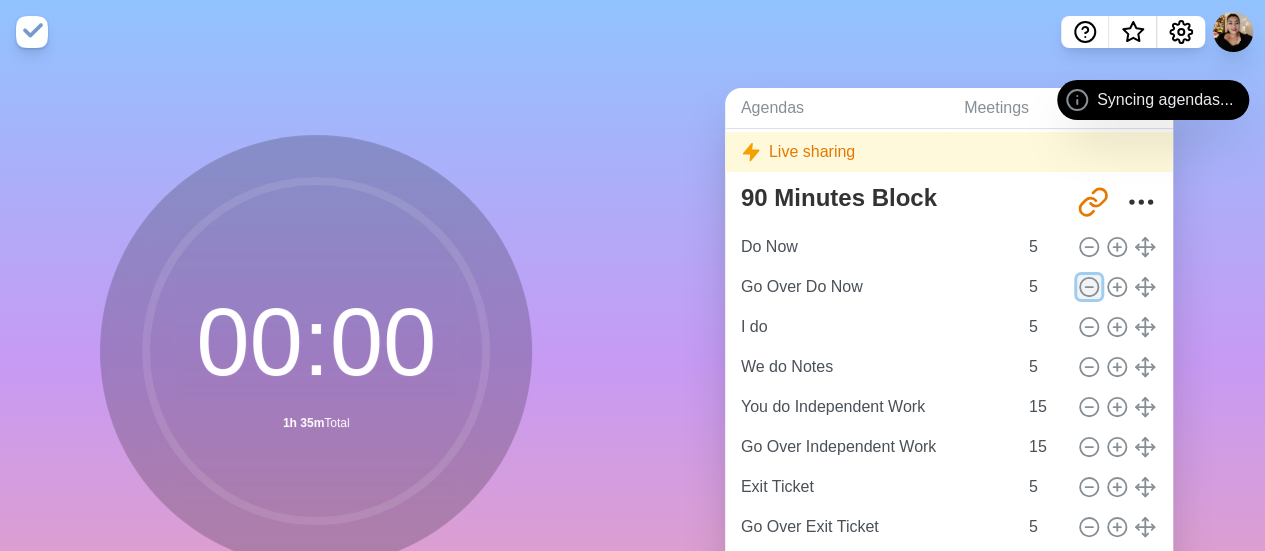 click 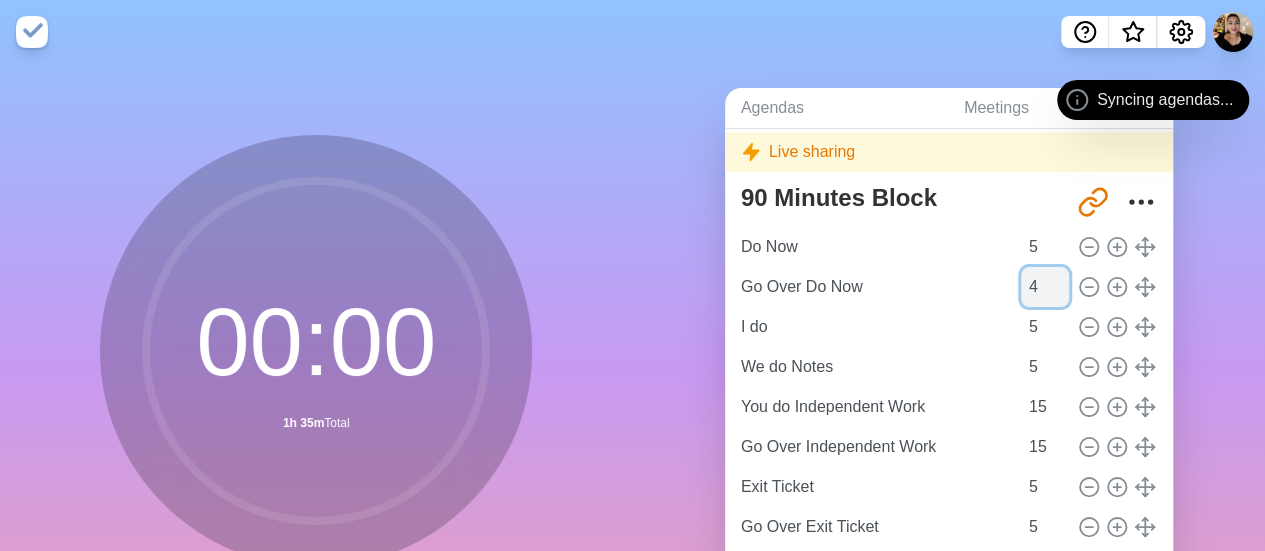 click on "4" at bounding box center [1045, 287] 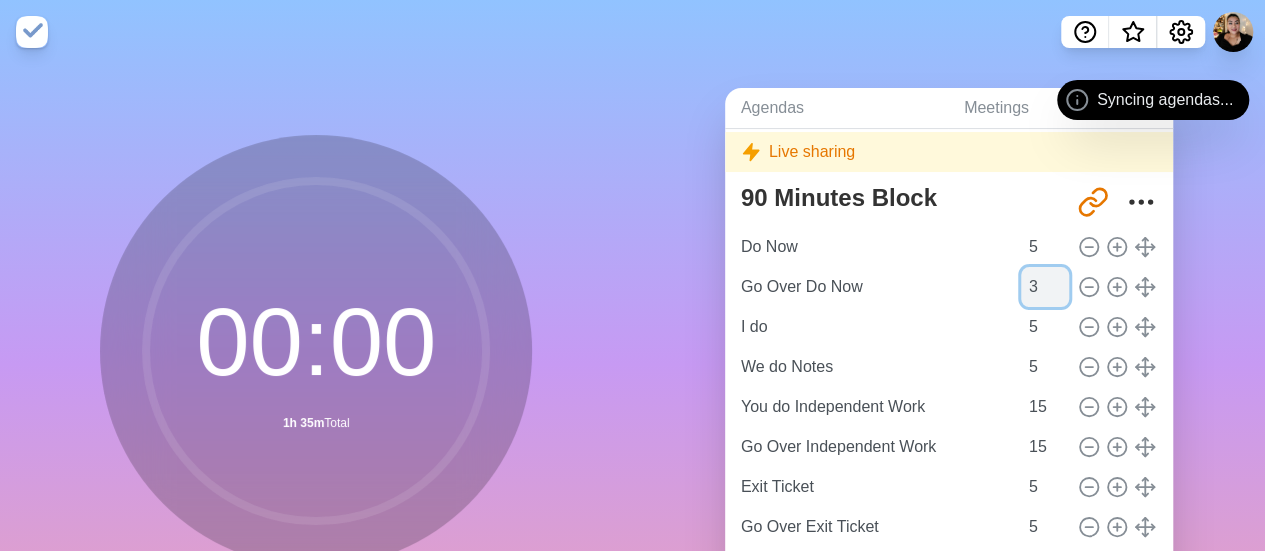 click on "3" at bounding box center (1045, 287) 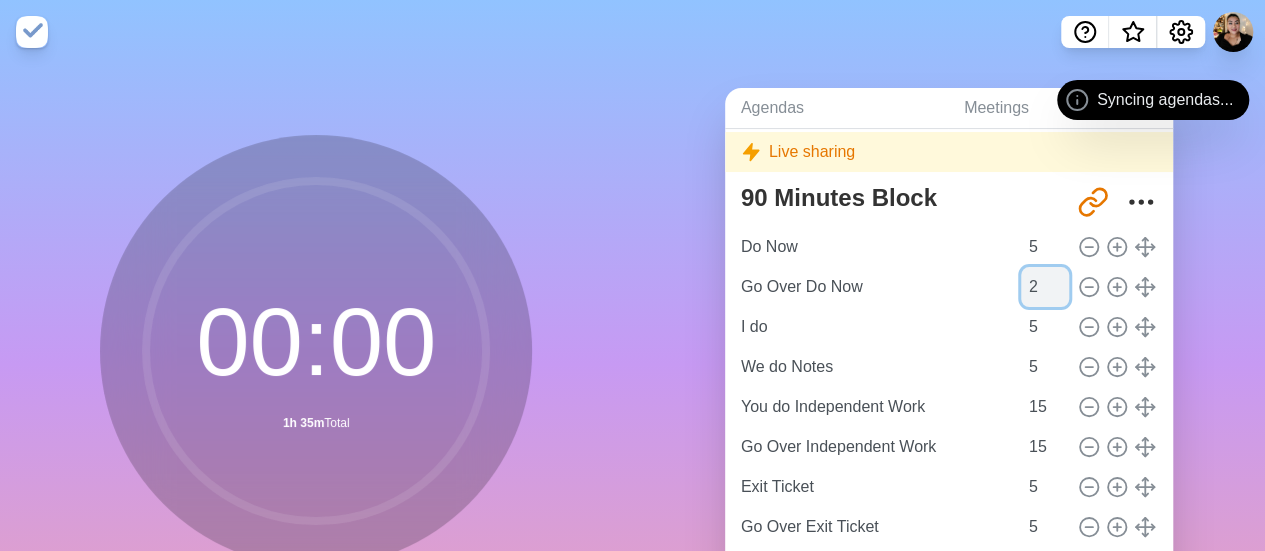type on "2" 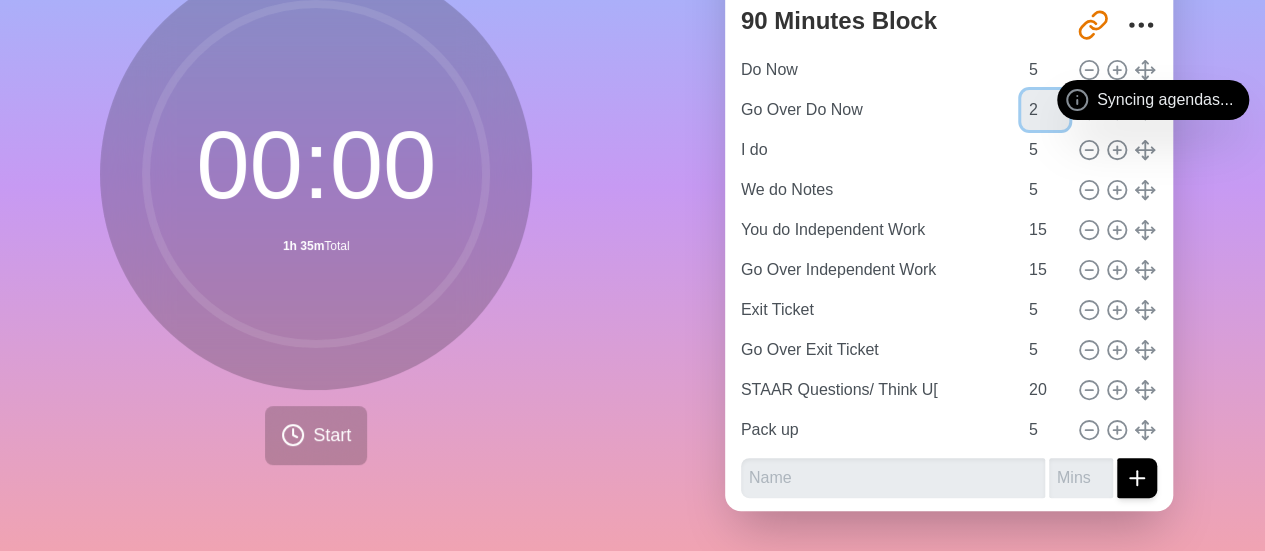 scroll, scrollTop: 192, scrollLeft: 0, axis: vertical 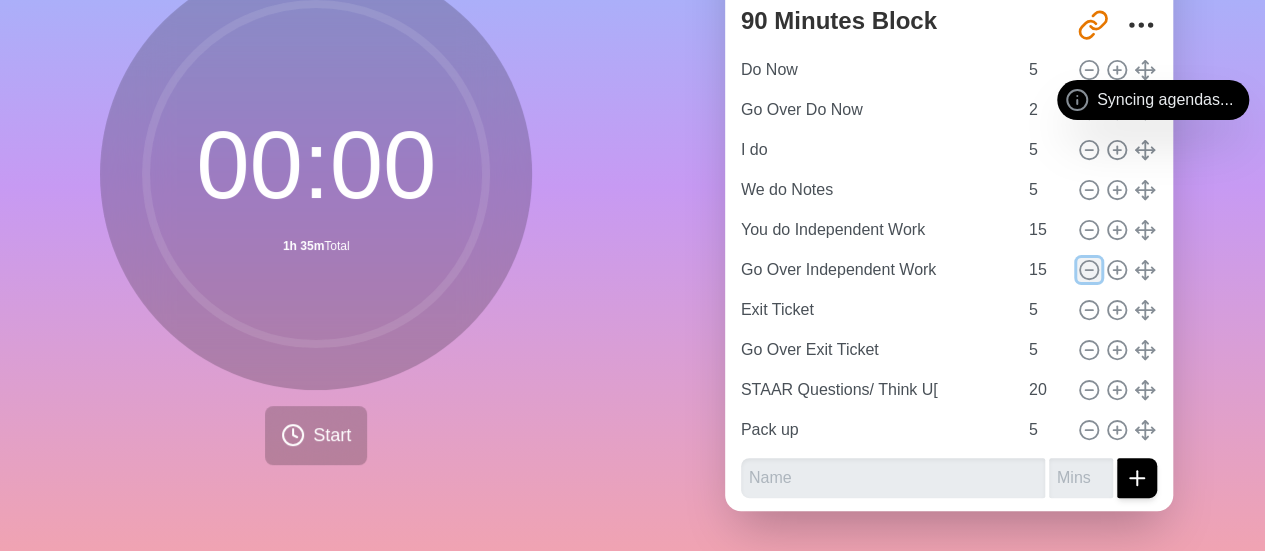 click at bounding box center [1089, 270] 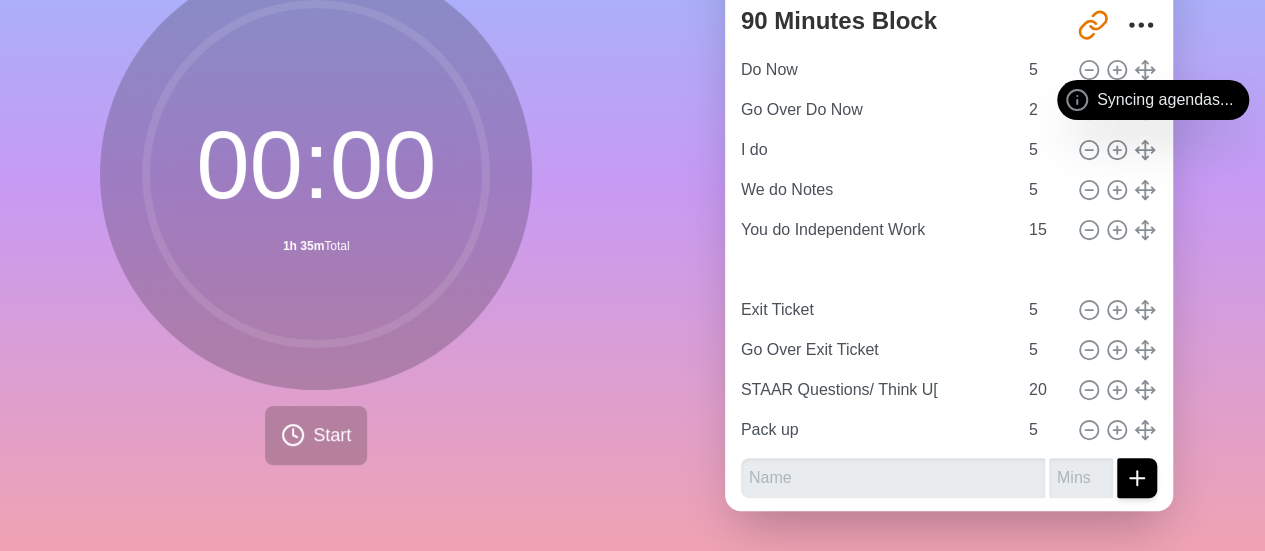 type 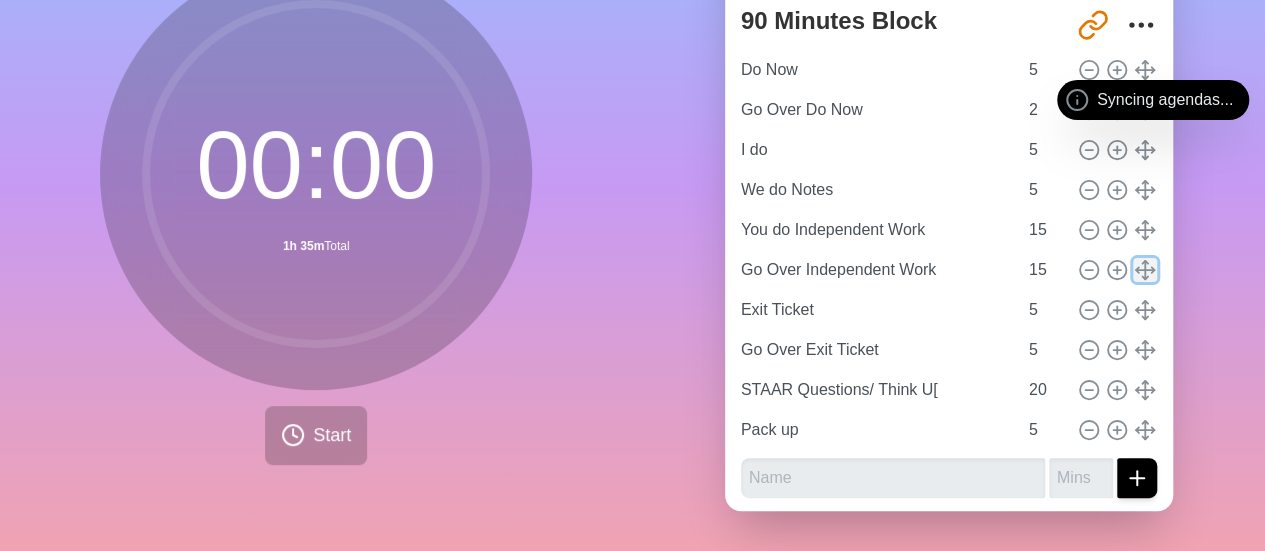 click 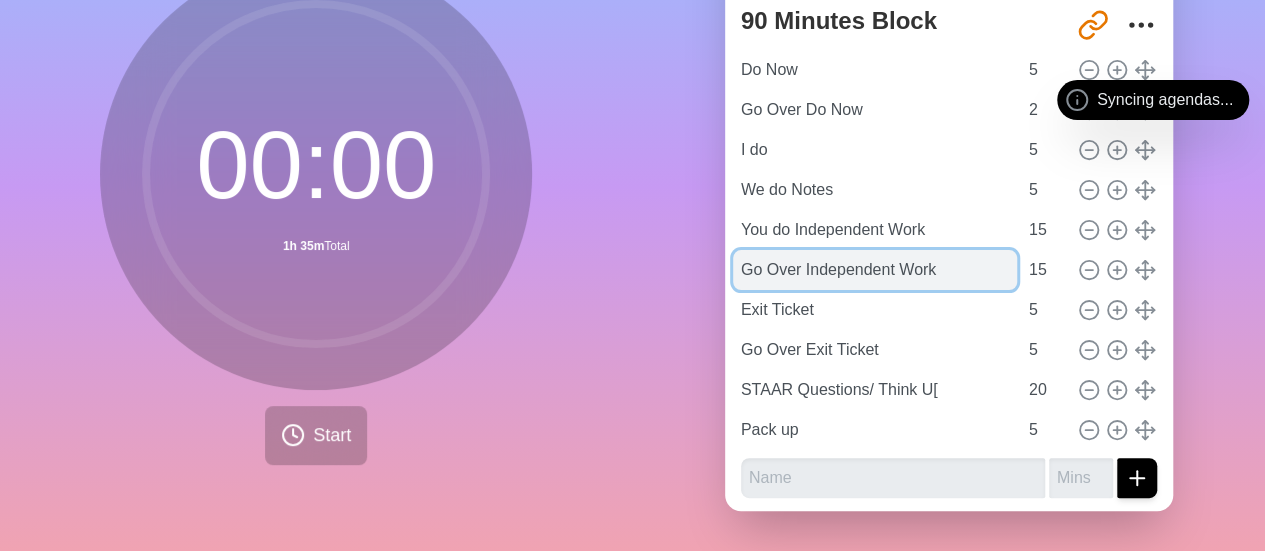 click on "Go Over Independent Work" at bounding box center [875, 270] 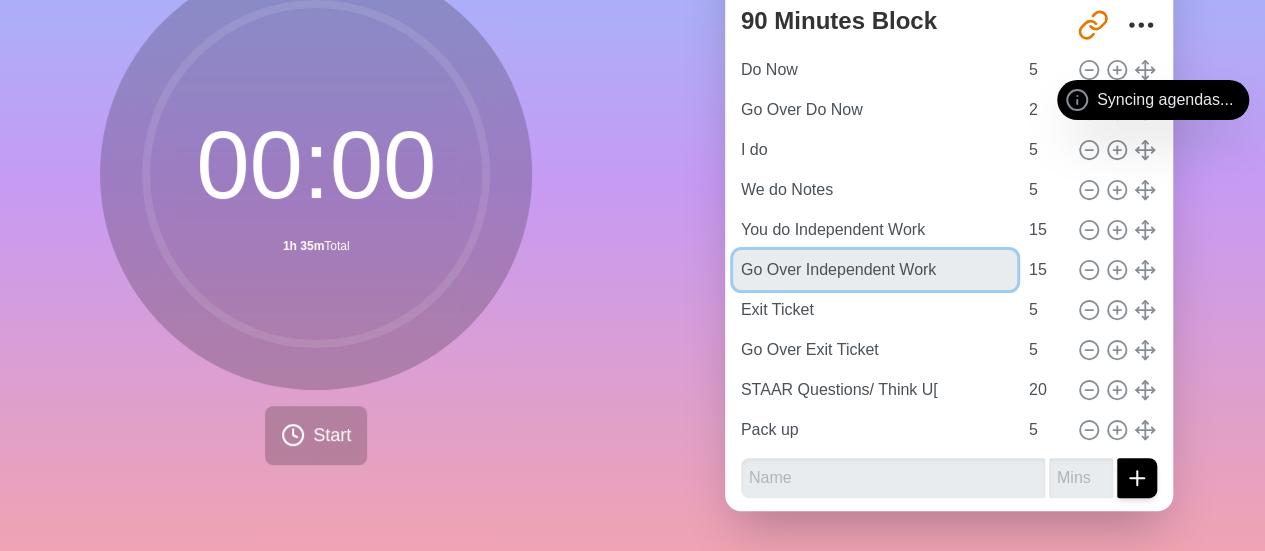 scroll, scrollTop: 192, scrollLeft: 0, axis: vertical 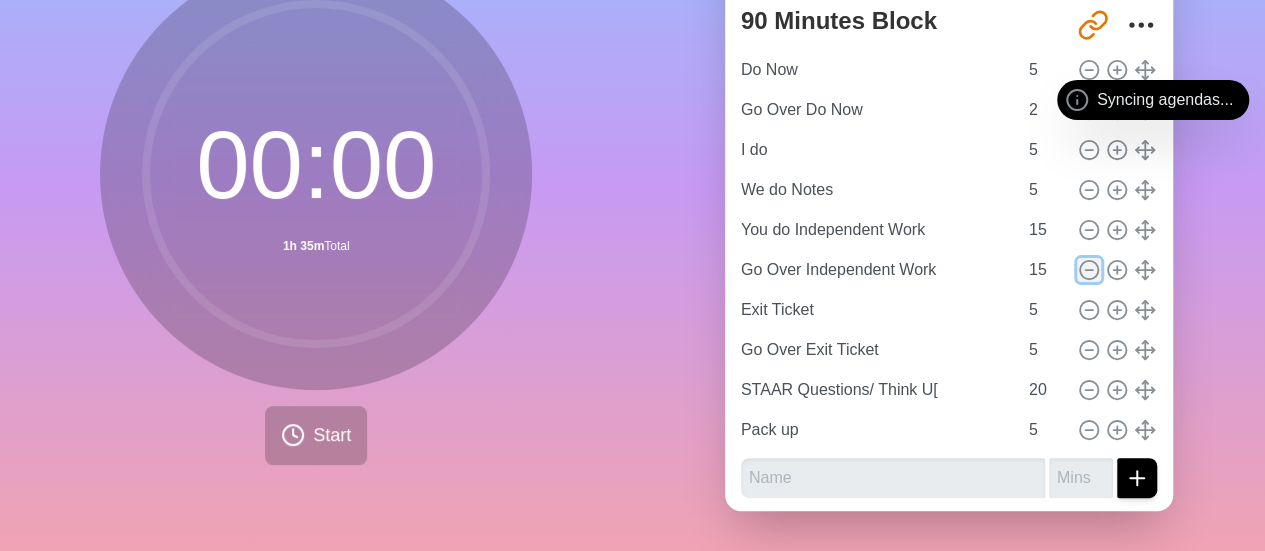 click 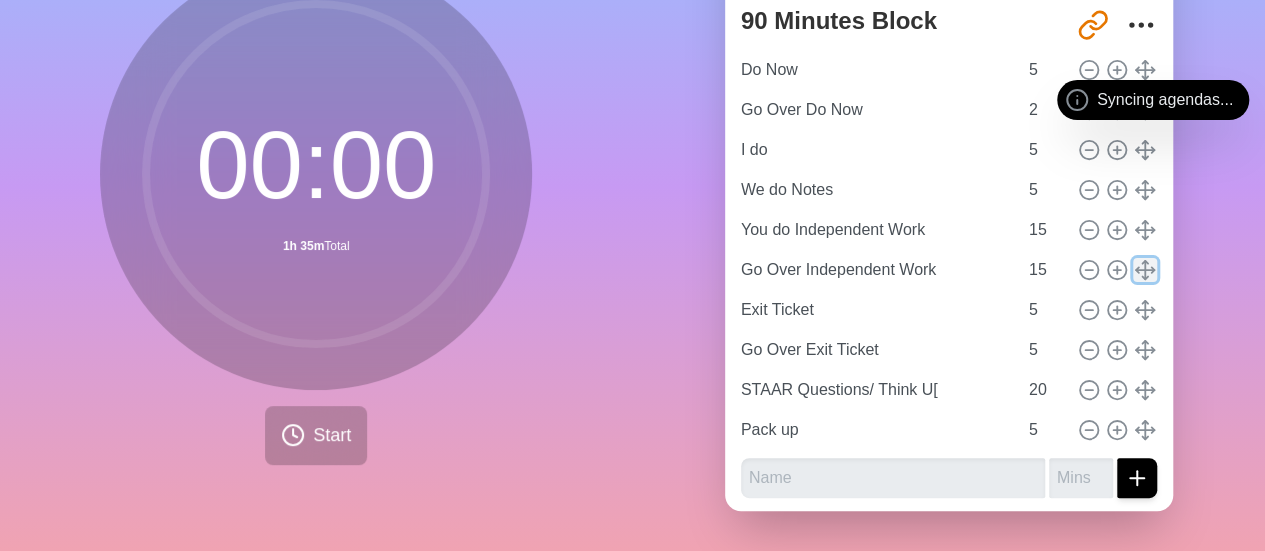 click 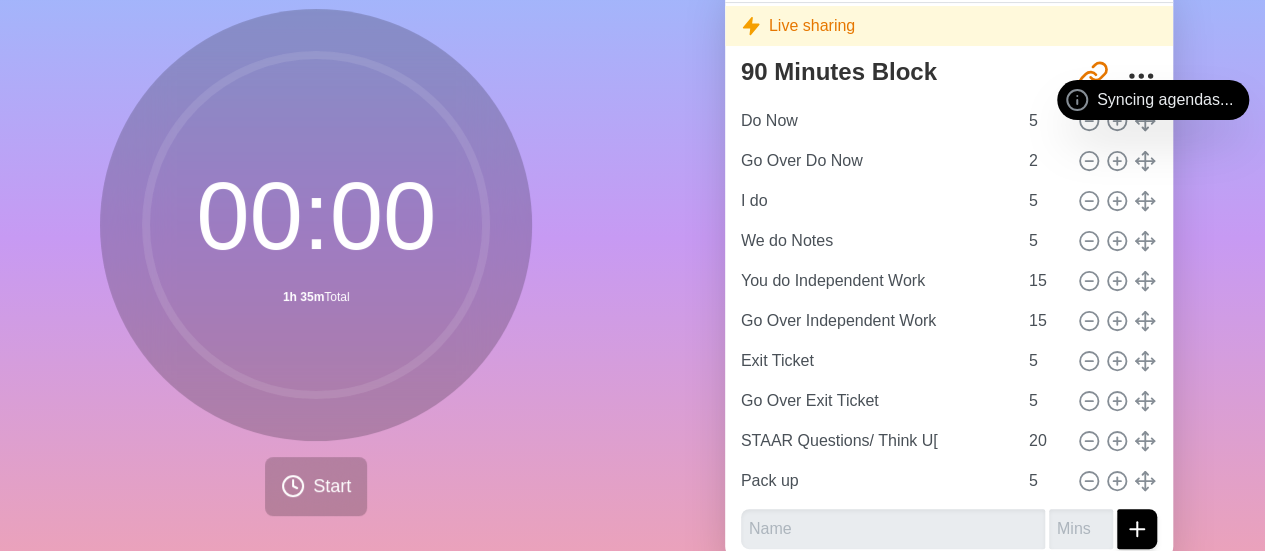 scroll, scrollTop: 122, scrollLeft: 0, axis: vertical 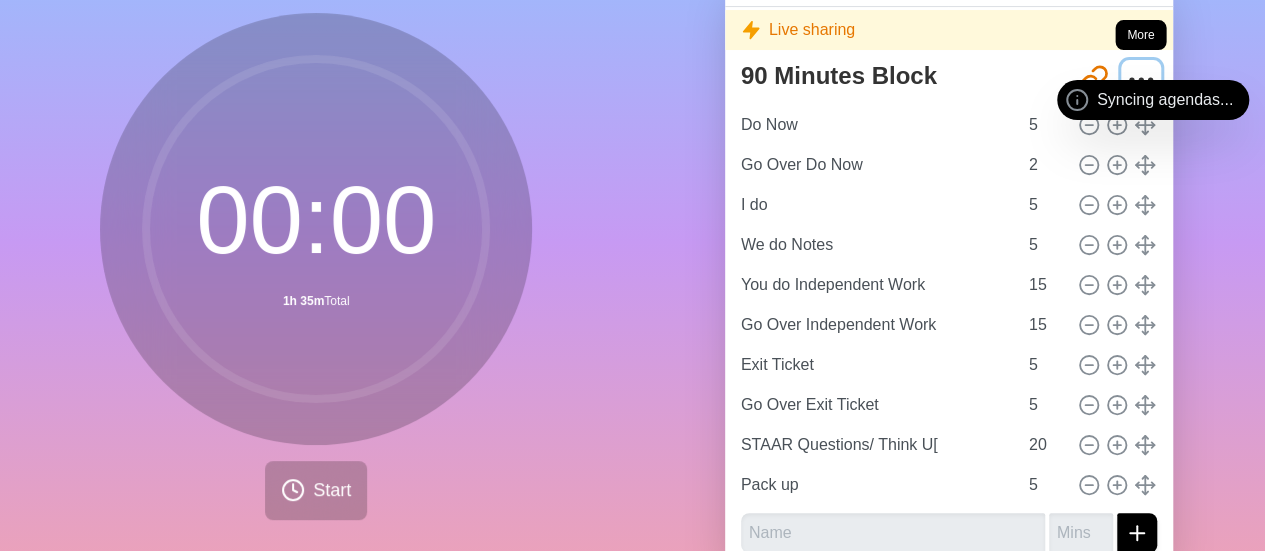 click 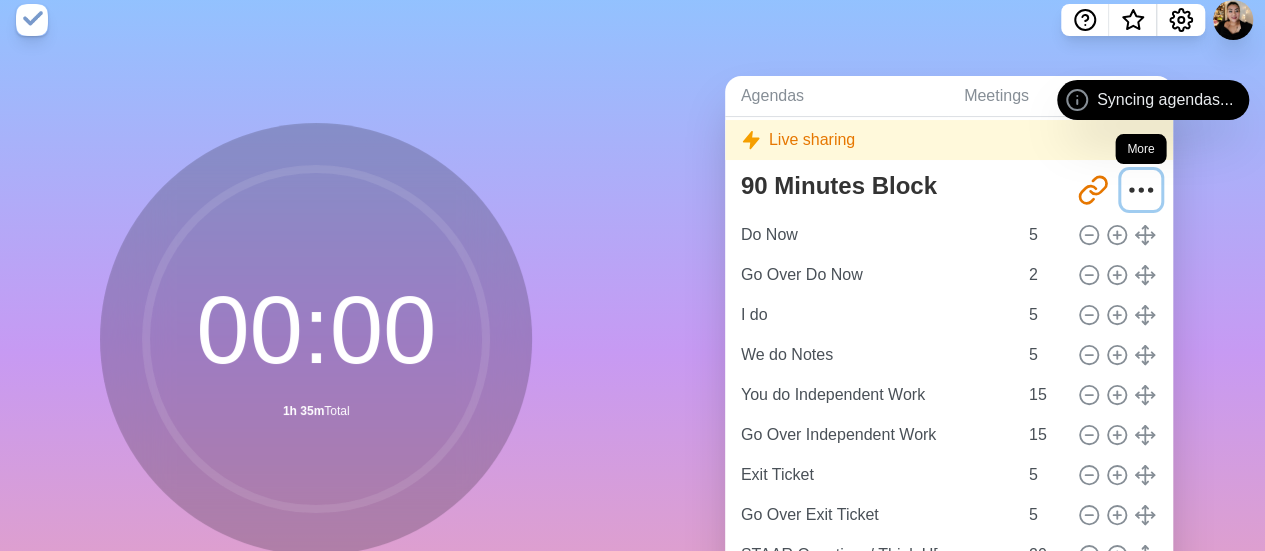 scroll, scrollTop: 0, scrollLeft: 0, axis: both 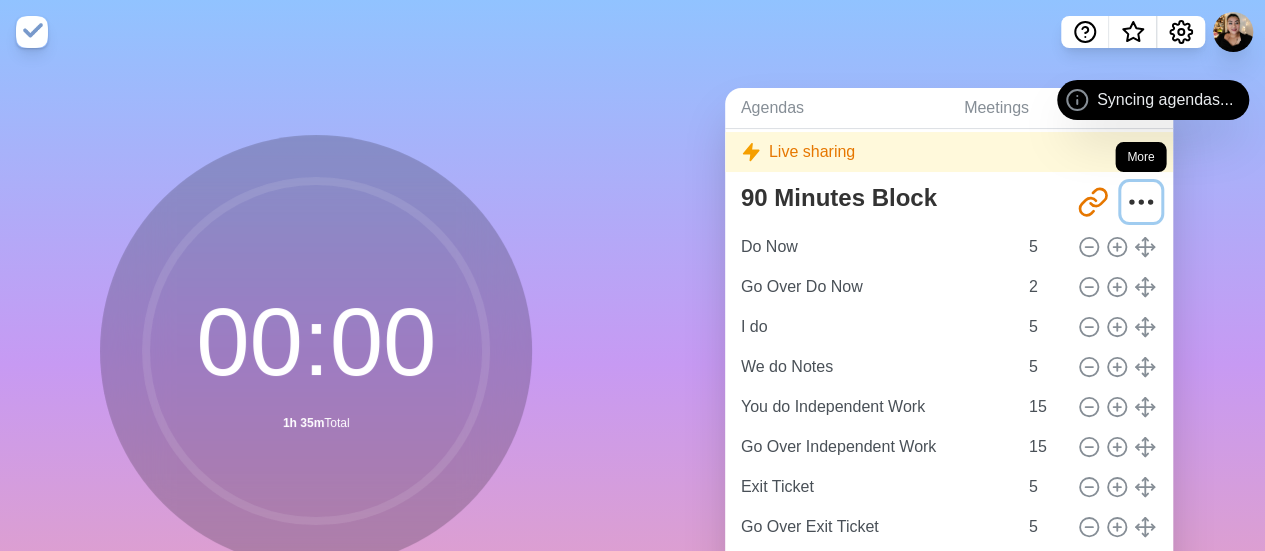 click 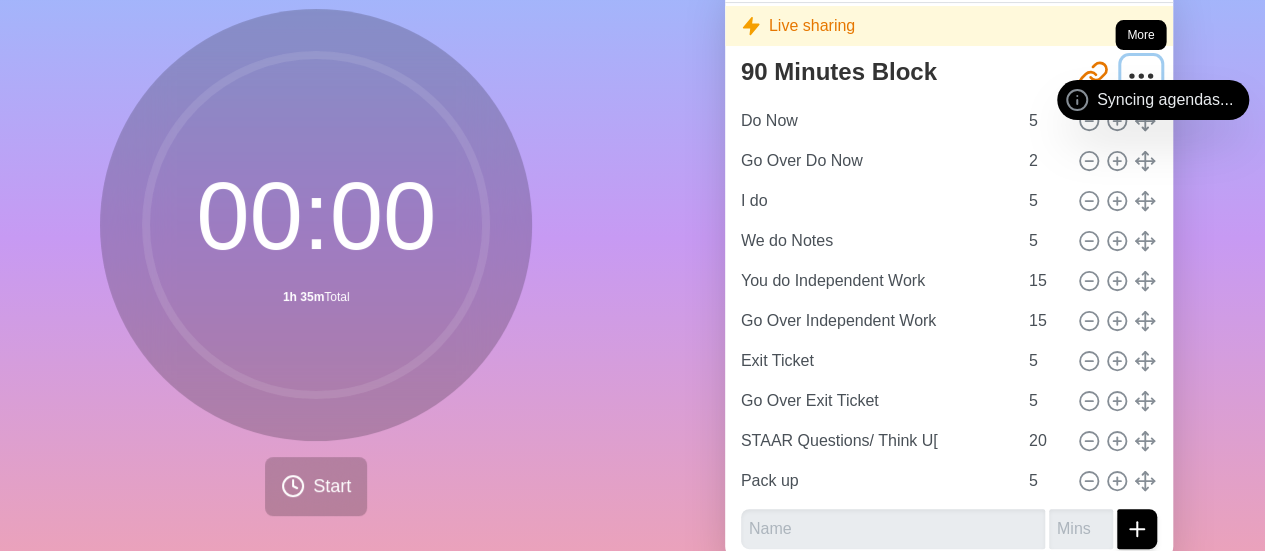 scroll, scrollTop: 192, scrollLeft: 0, axis: vertical 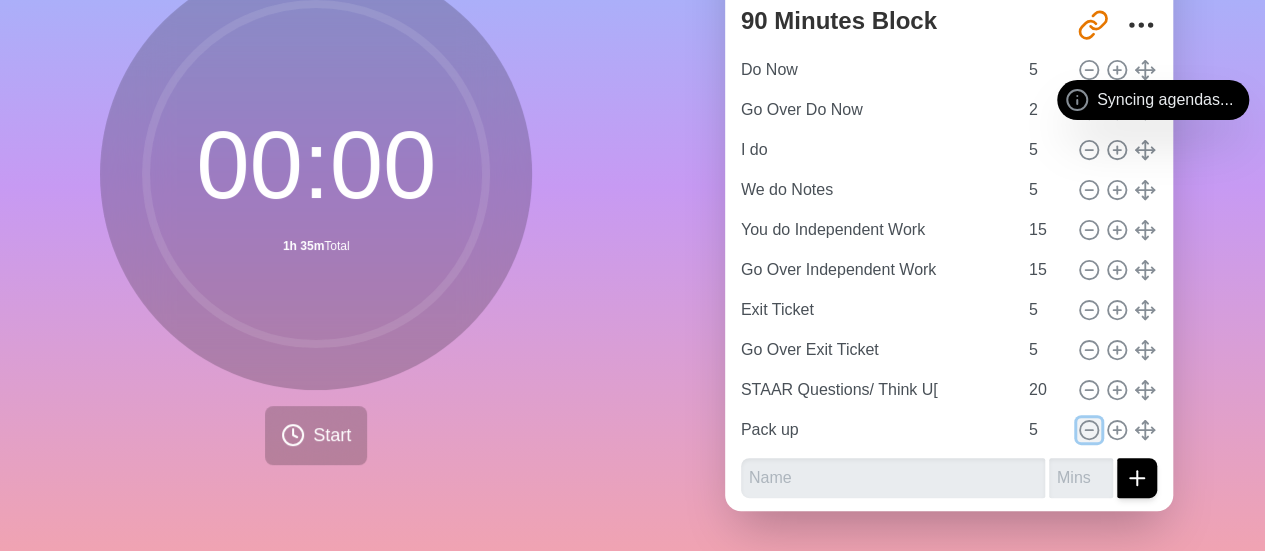 click 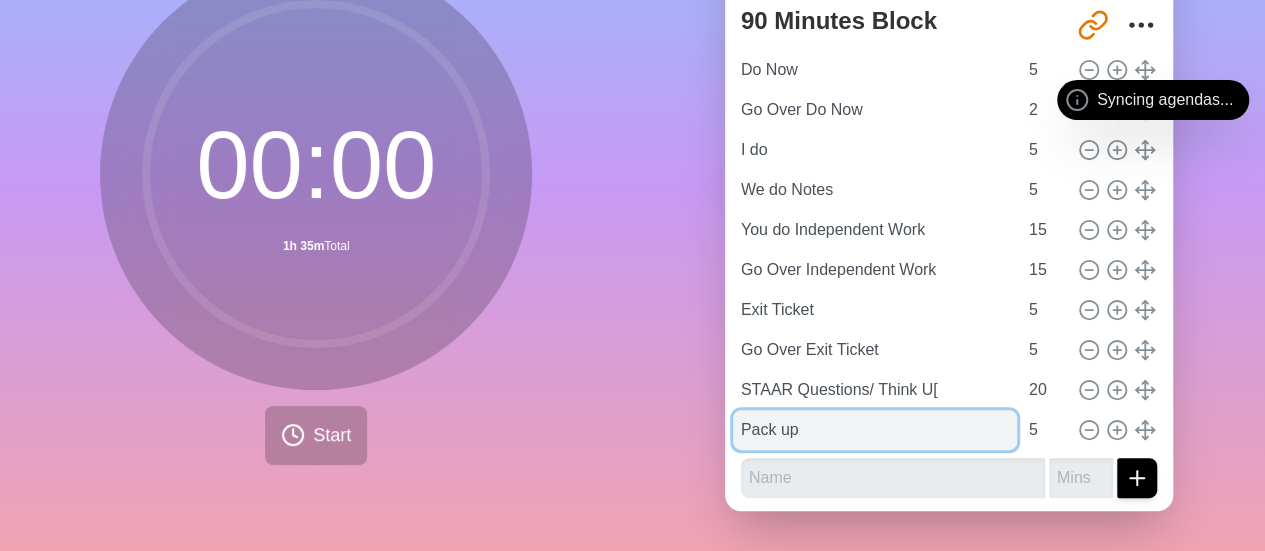 click on "Pack up" at bounding box center [875, 430] 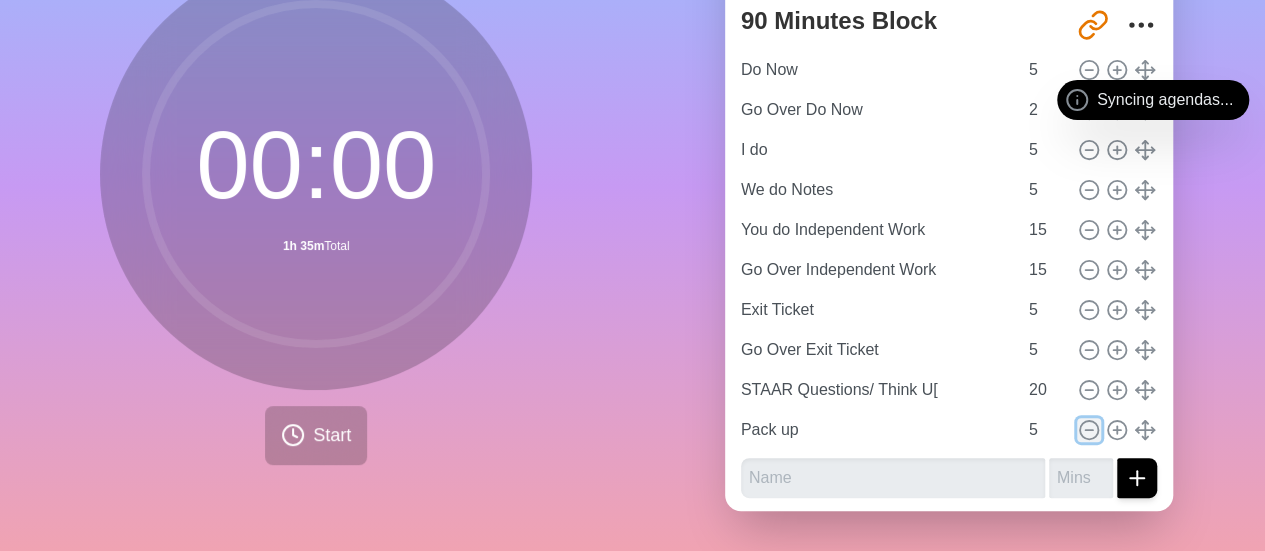 click 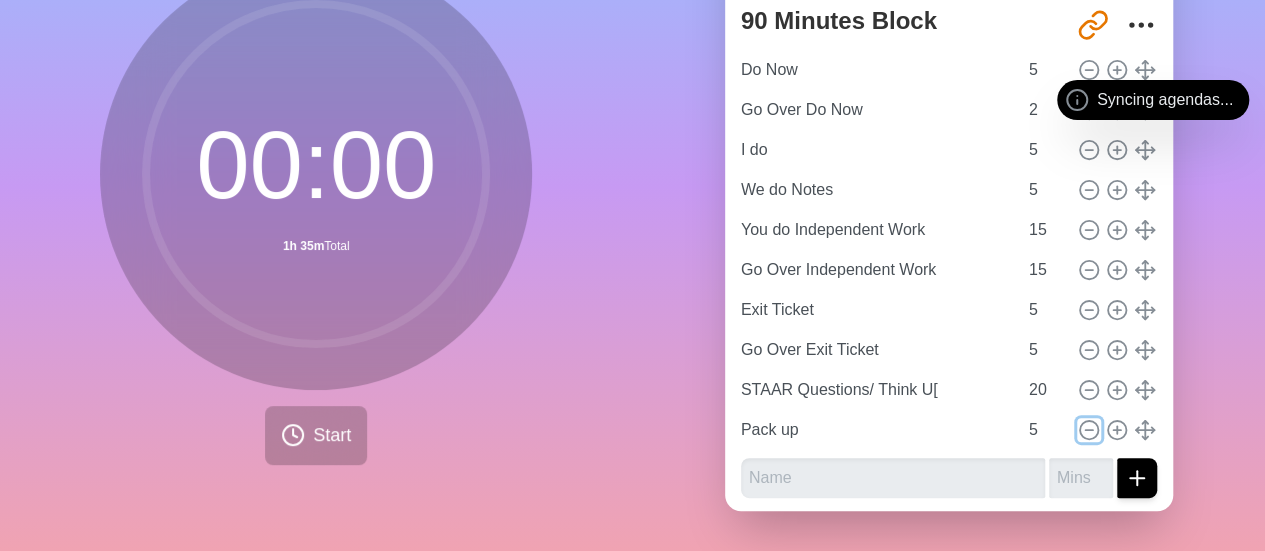 scroll, scrollTop: 180, scrollLeft: 0, axis: vertical 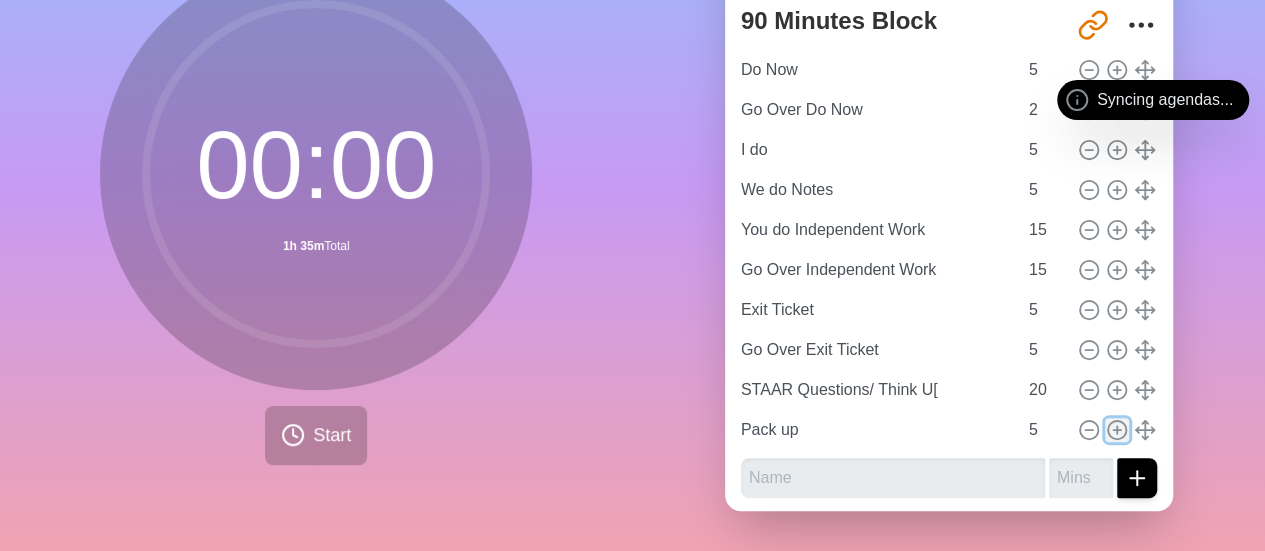 click 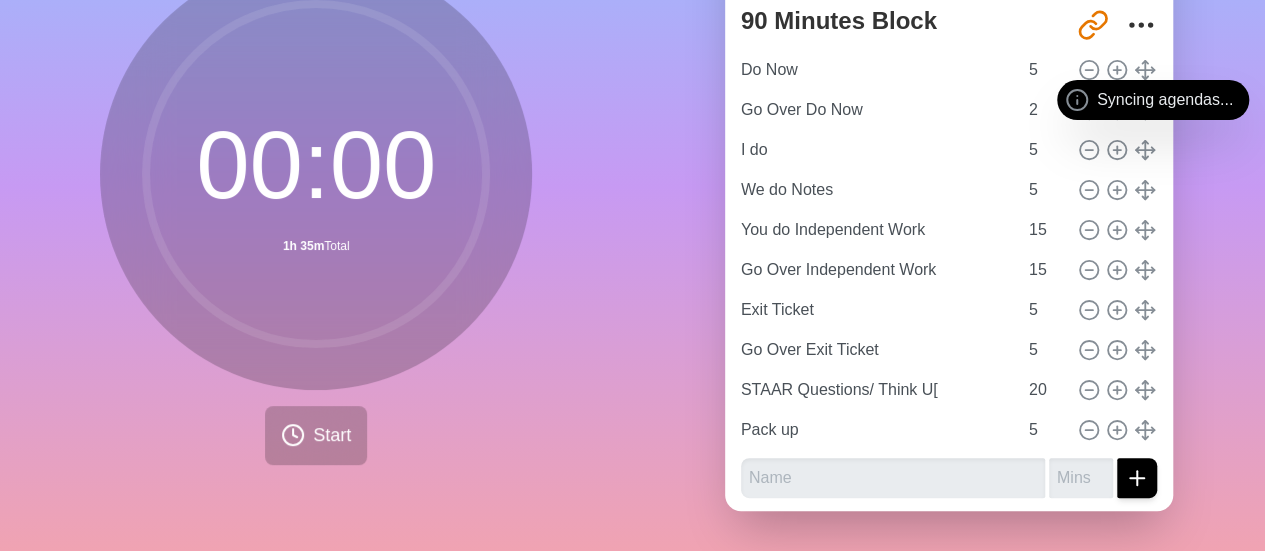 click at bounding box center (1115, 430) 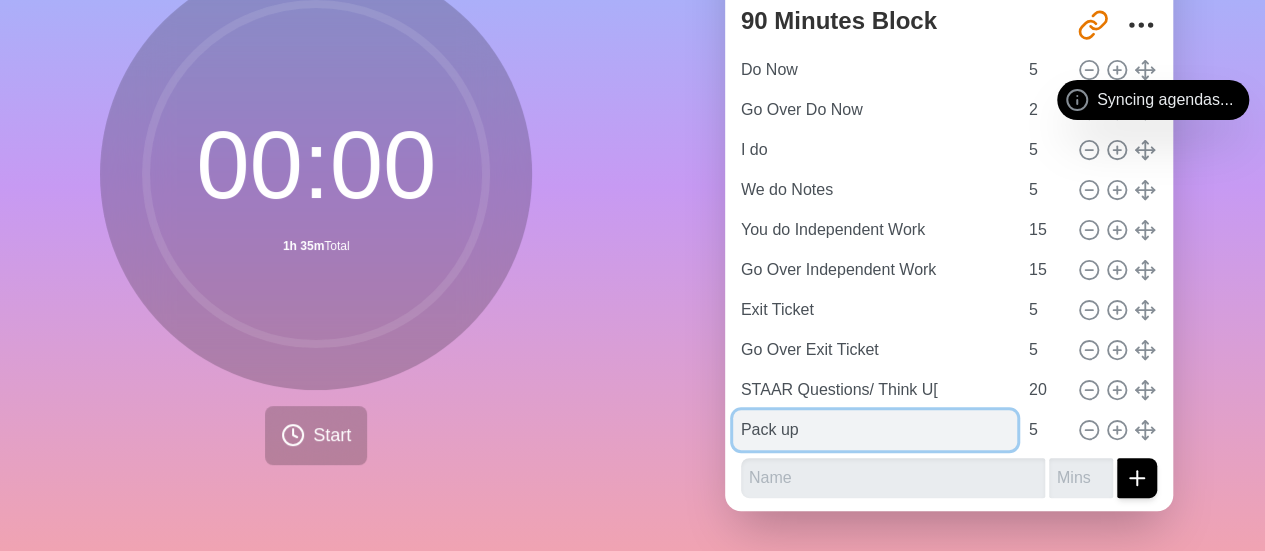 click on "Pack up" at bounding box center [875, 430] 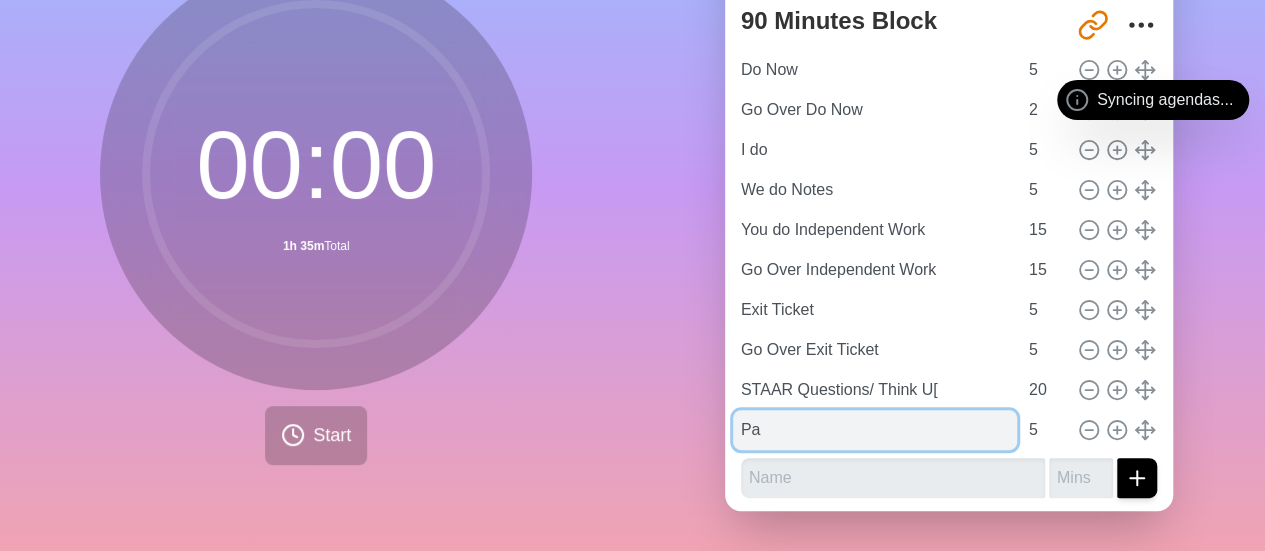 type on "P" 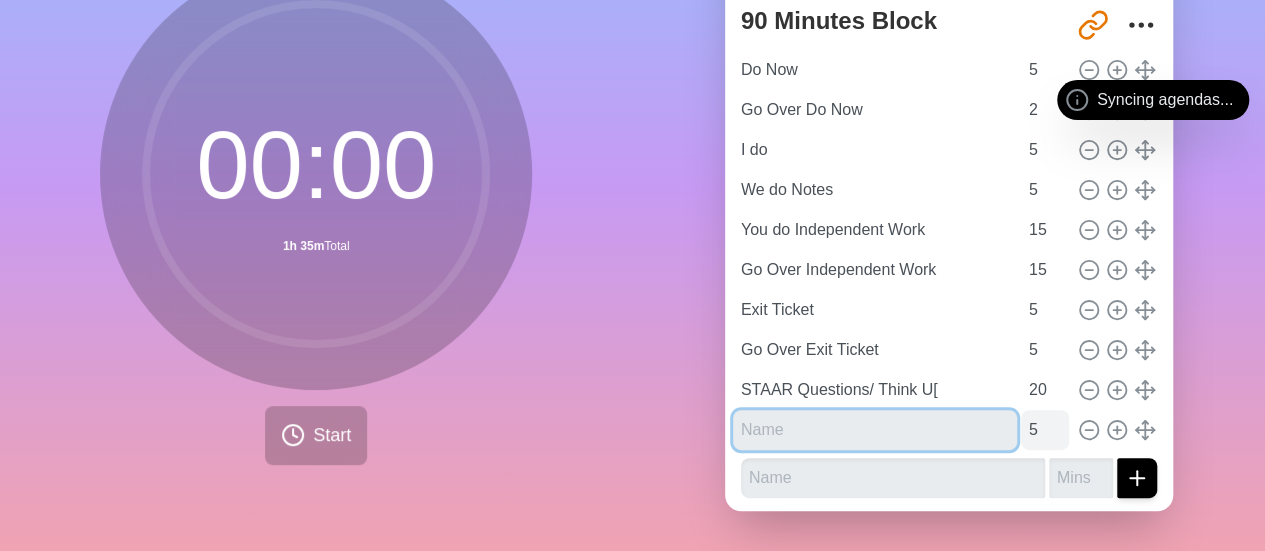 type 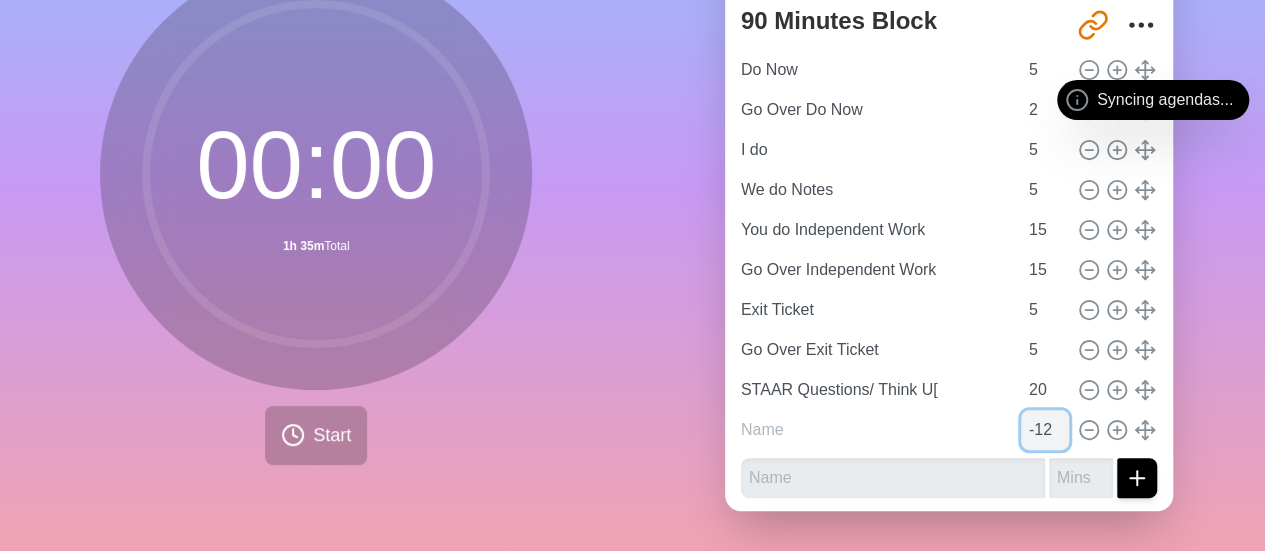 click on "-12" at bounding box center (1045, 430) 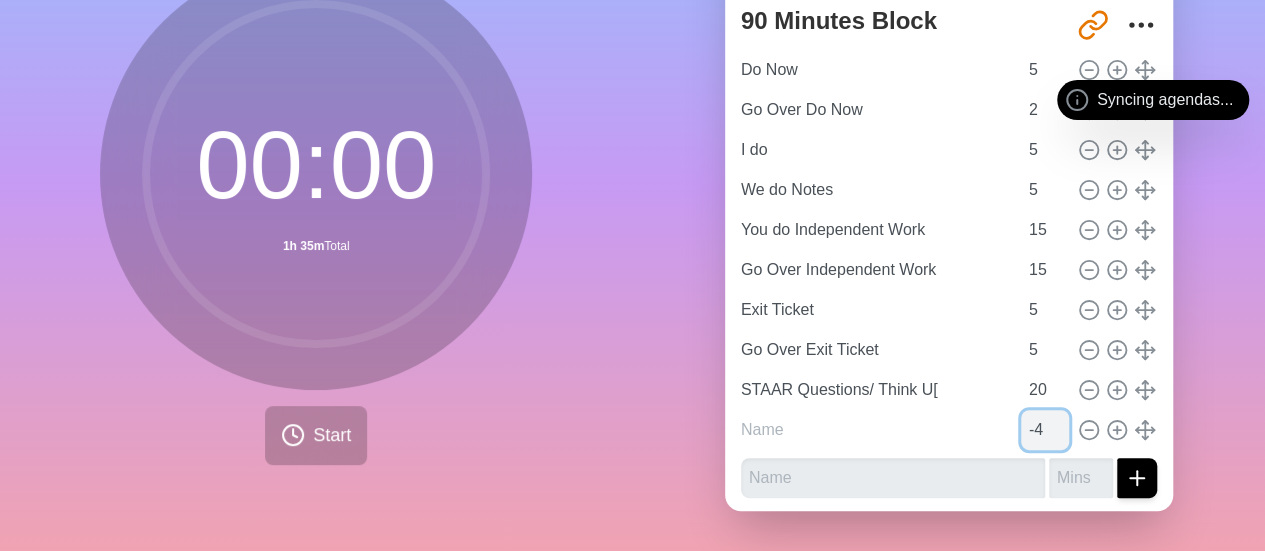 click on "-4" at bounding box center [1045, 430] 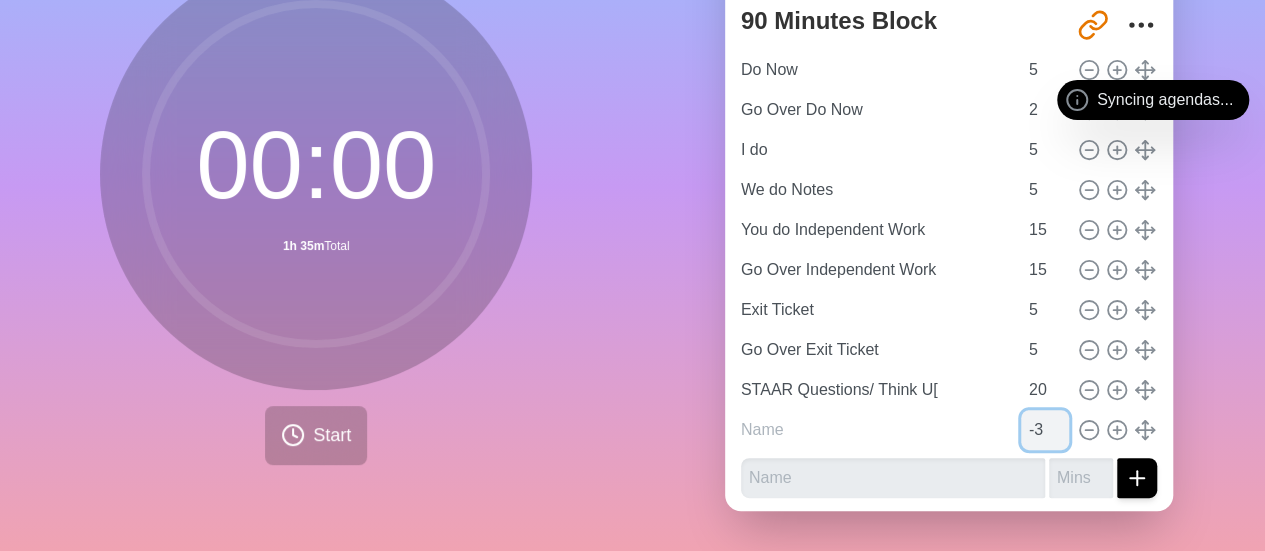 click on "-3" at bounding box center [1045, 430] 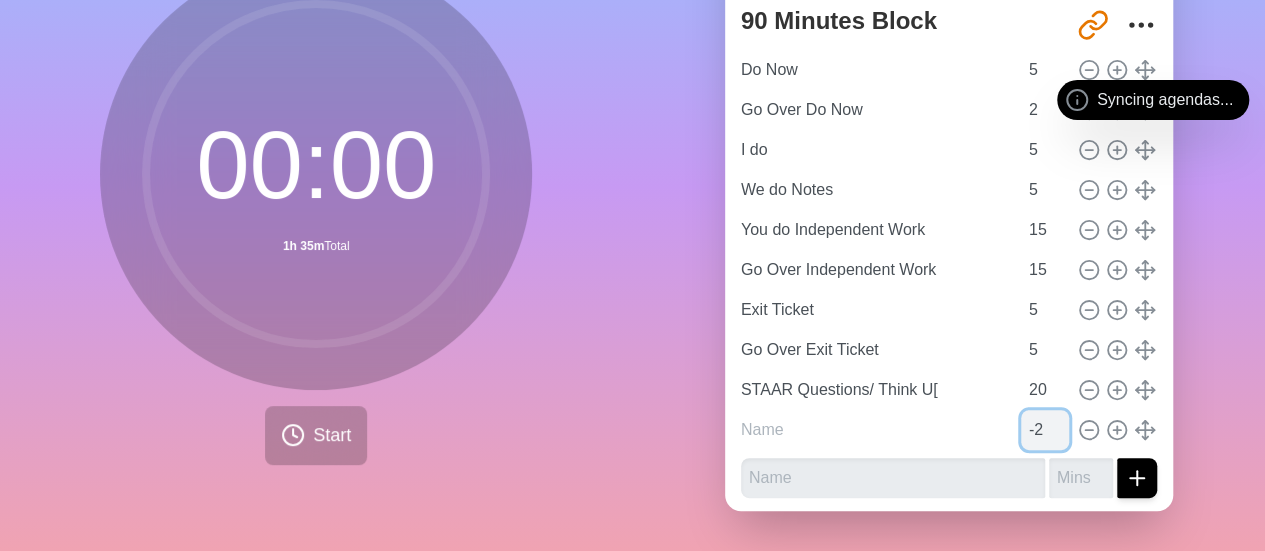 click on "-2" at bounding box center [1045, 430] 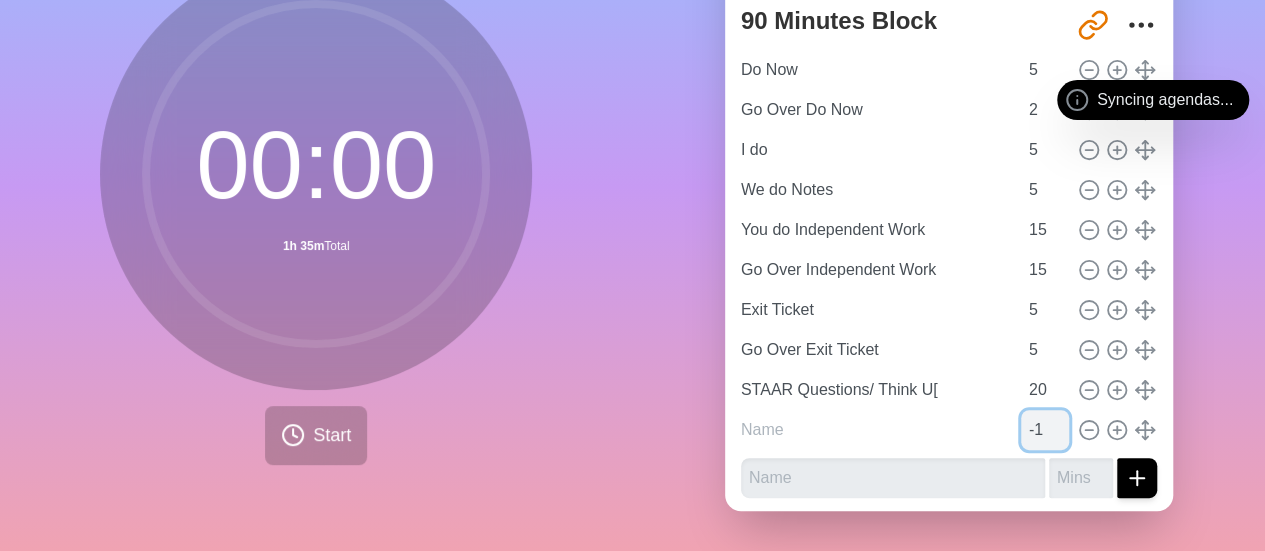 click on "-1" at bounding box center [1045, 430] 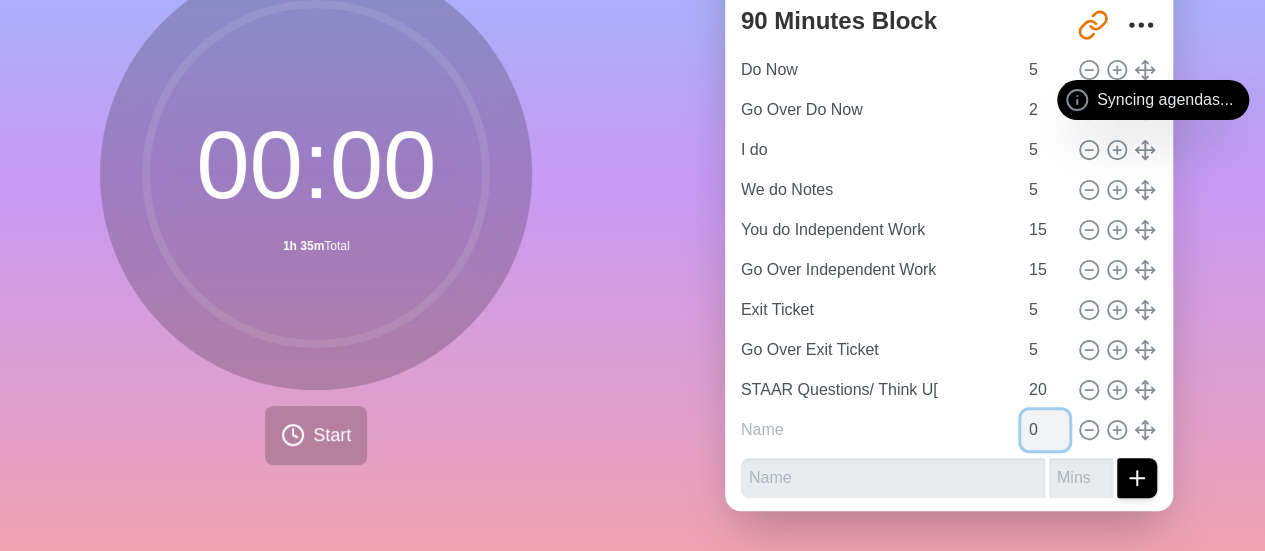 type on "0" 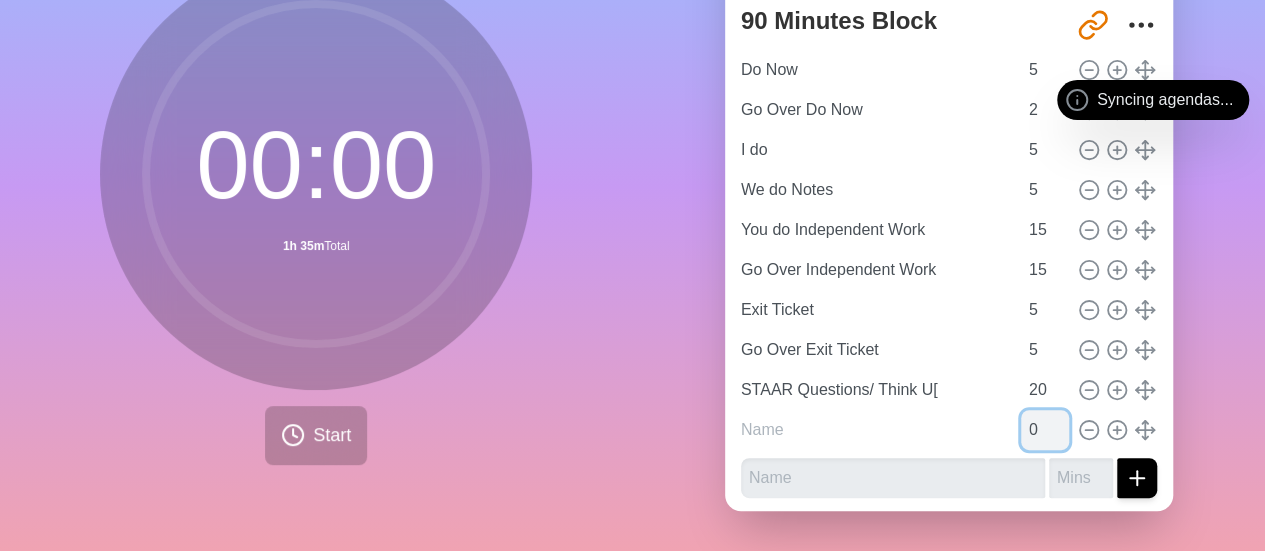 click on "0" at bounding box center [1045, 430] 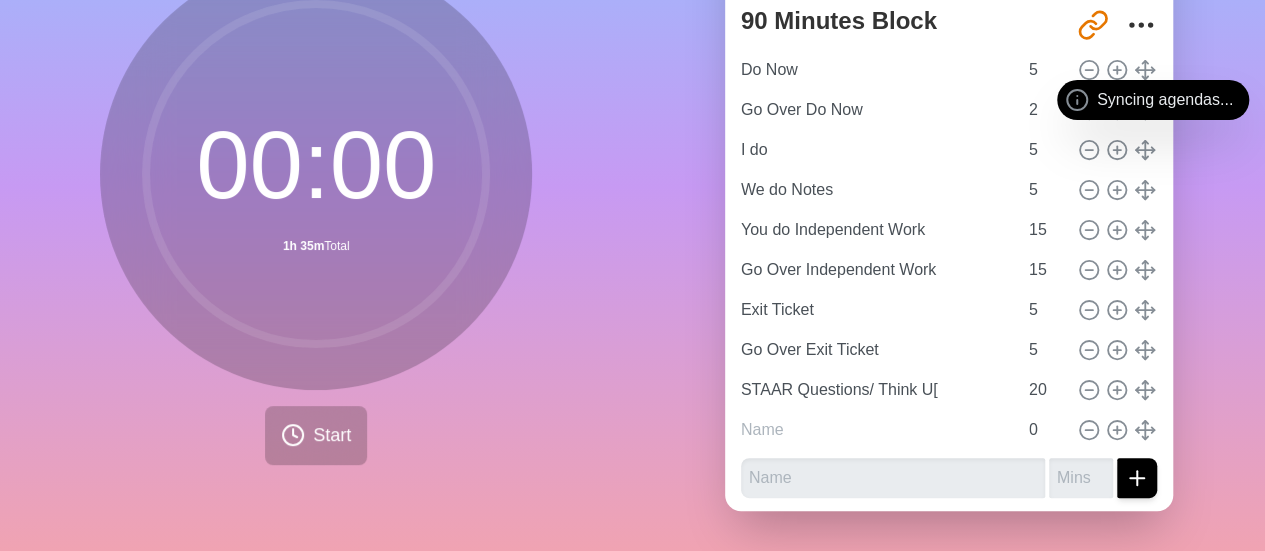 click on "Agendas   Meetings
Back
Live sharing   90 Minutes Block   http://timeblocks.co/-O38fBhGZzYlCuM9Qw8K           Do Now   5       Go Over Do Now   2       I do   5       We do Notes   5       You do Independent Work   15       Go Over Independent Work   15       Exit Ticket   5       Go Over Exit Ticket   5       STAAR Questions/ Think U[   20         0" at bounding box center (949, 219) 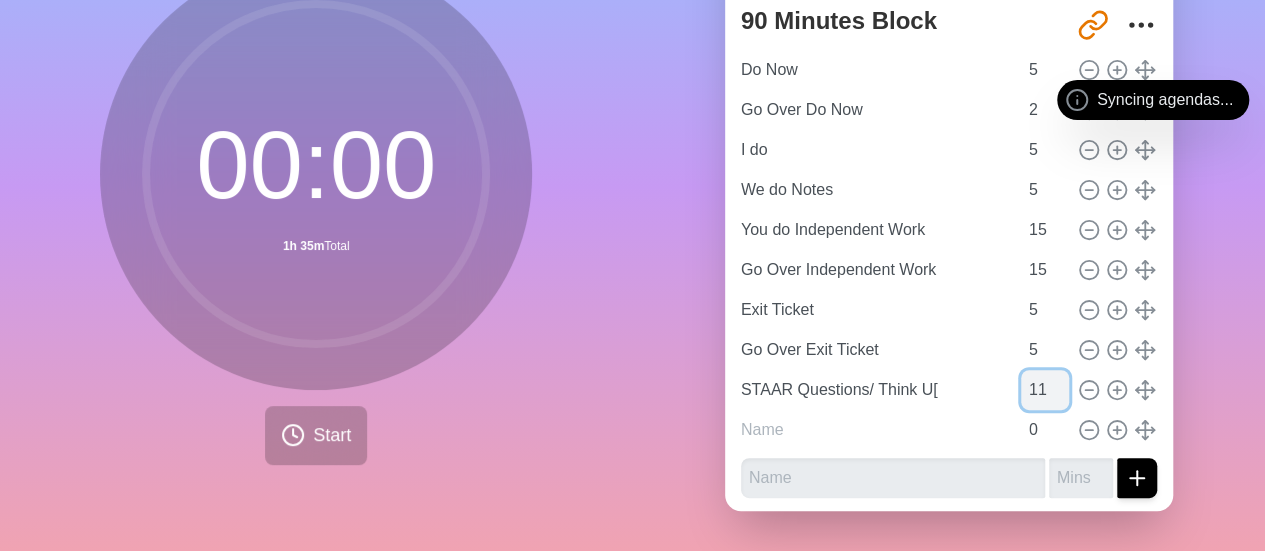 click on "11" at bounding box center (1045, 390) 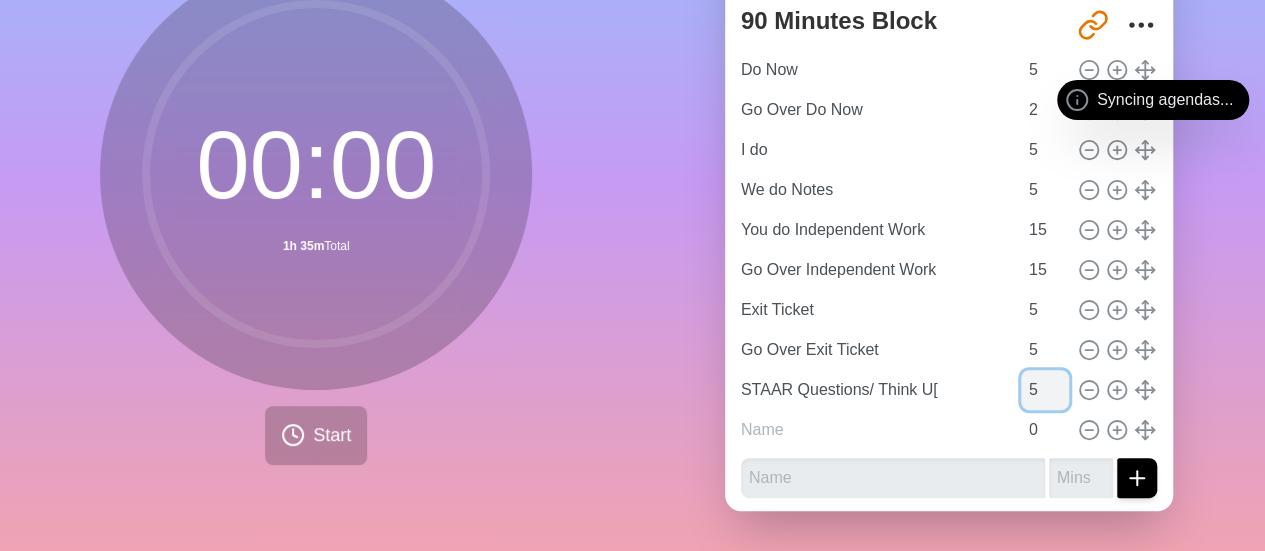 click on "5" at bounding box center (1045, 390) 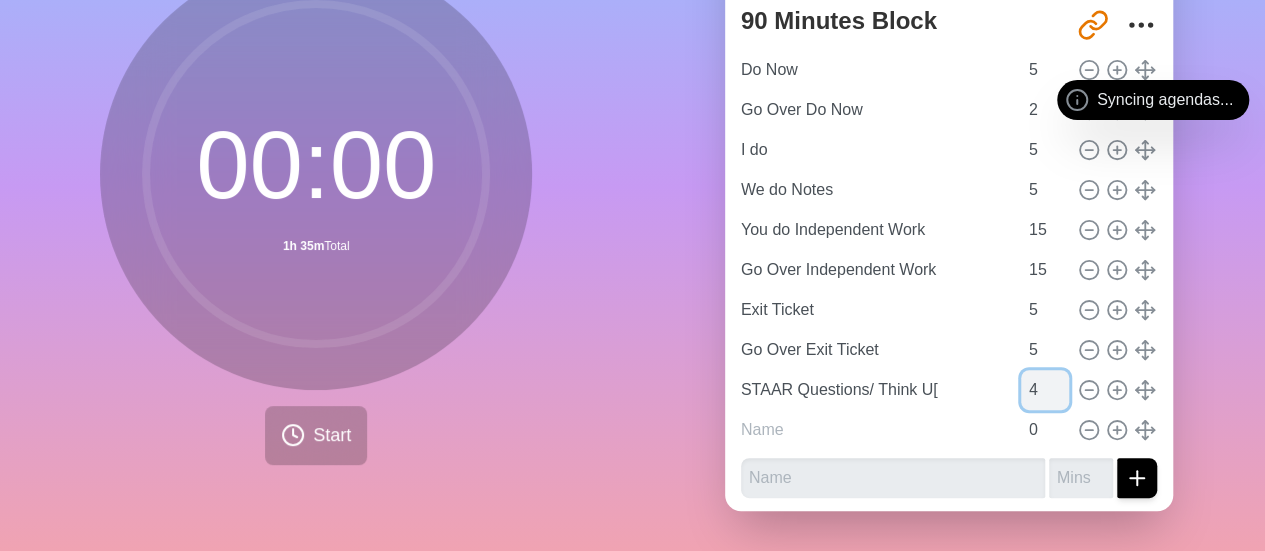 click on "4" at bounding box center (1045, 390) 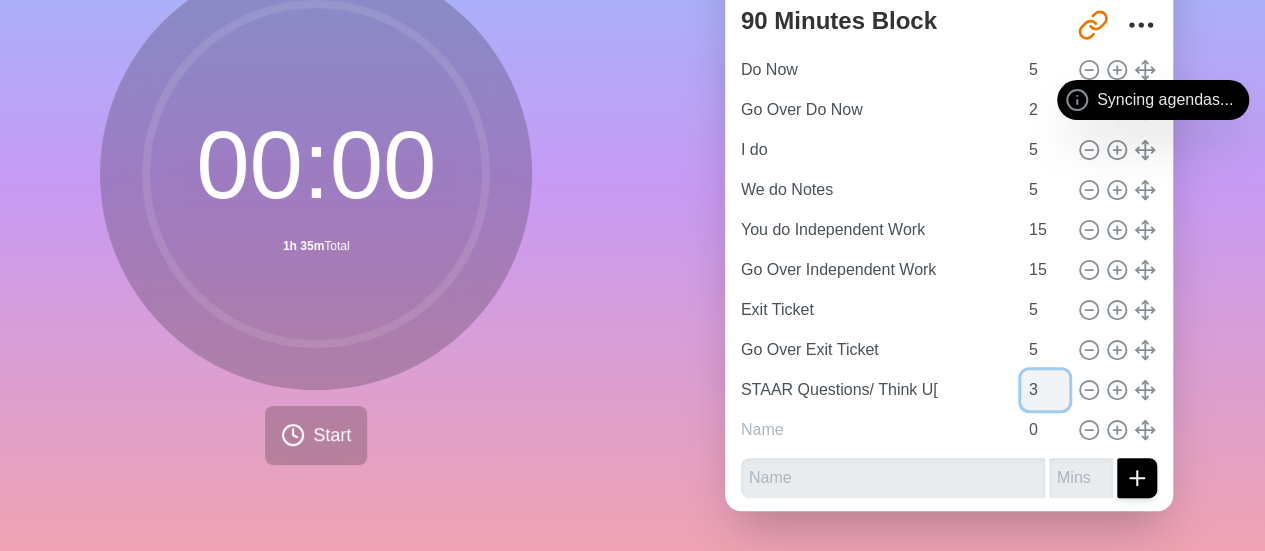 click on "3" at bounding box center [1045, 390] 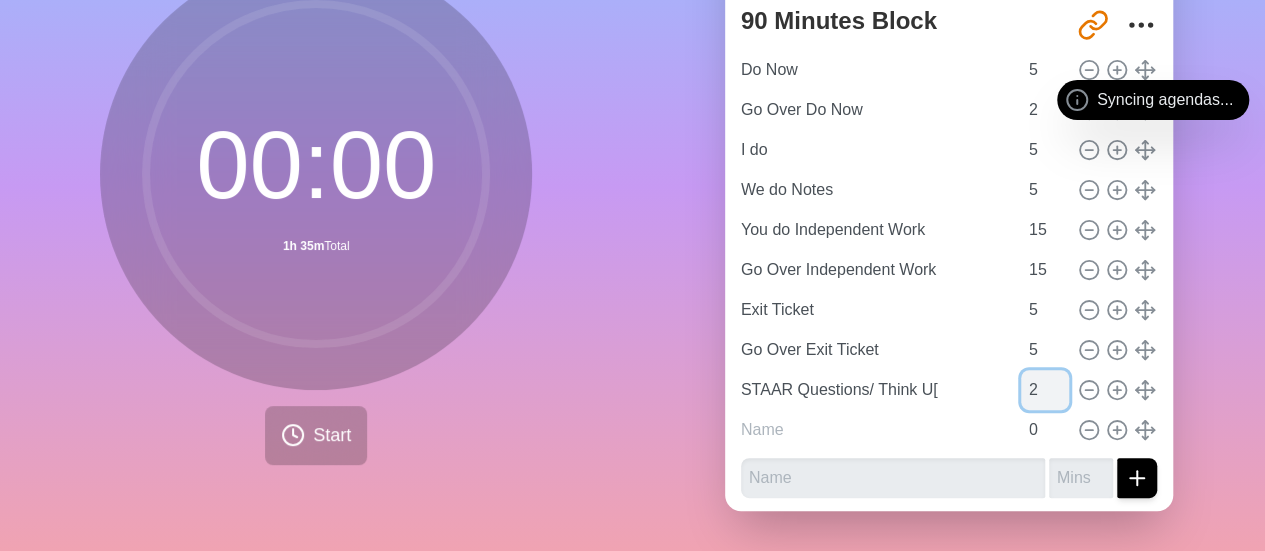 click on "2" at bounding box center (1045, 390) 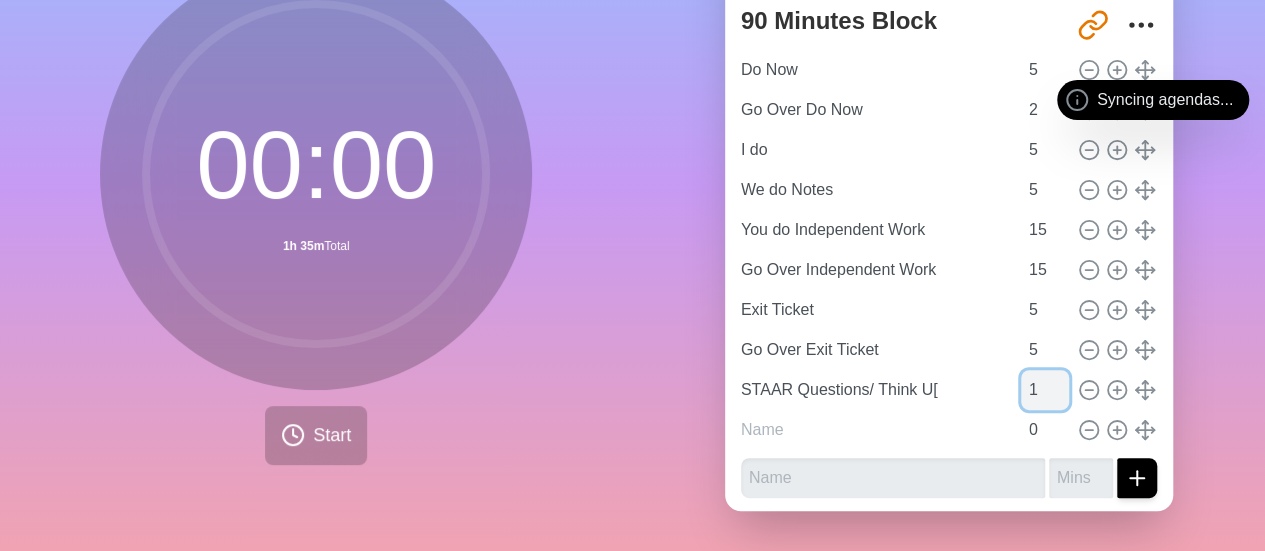click on "1" at bounding box center (1045, 390) 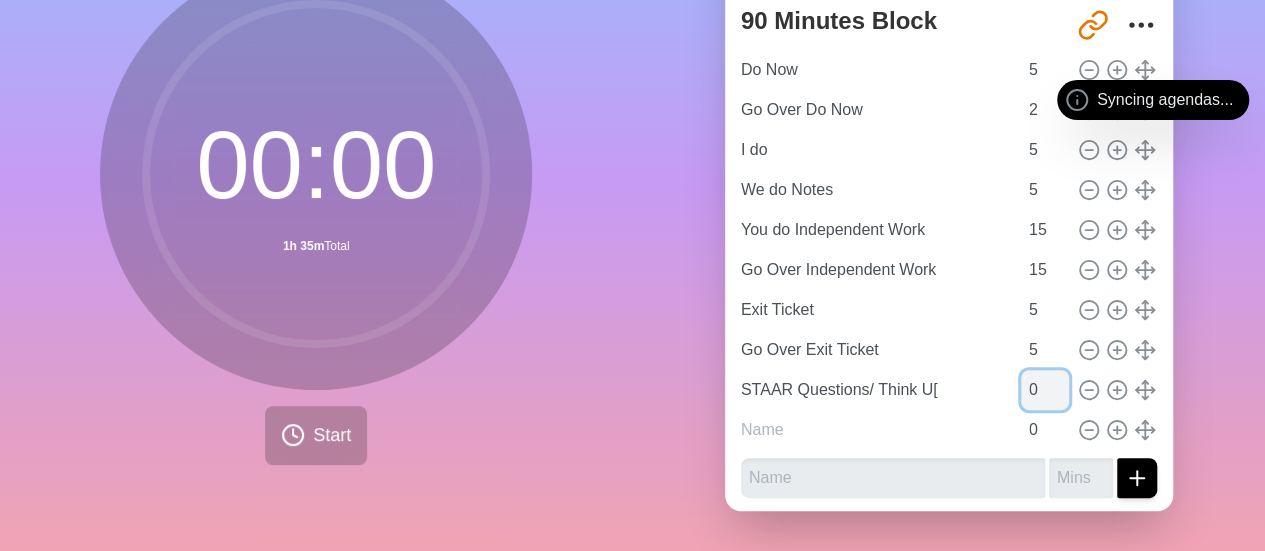 type on "0" 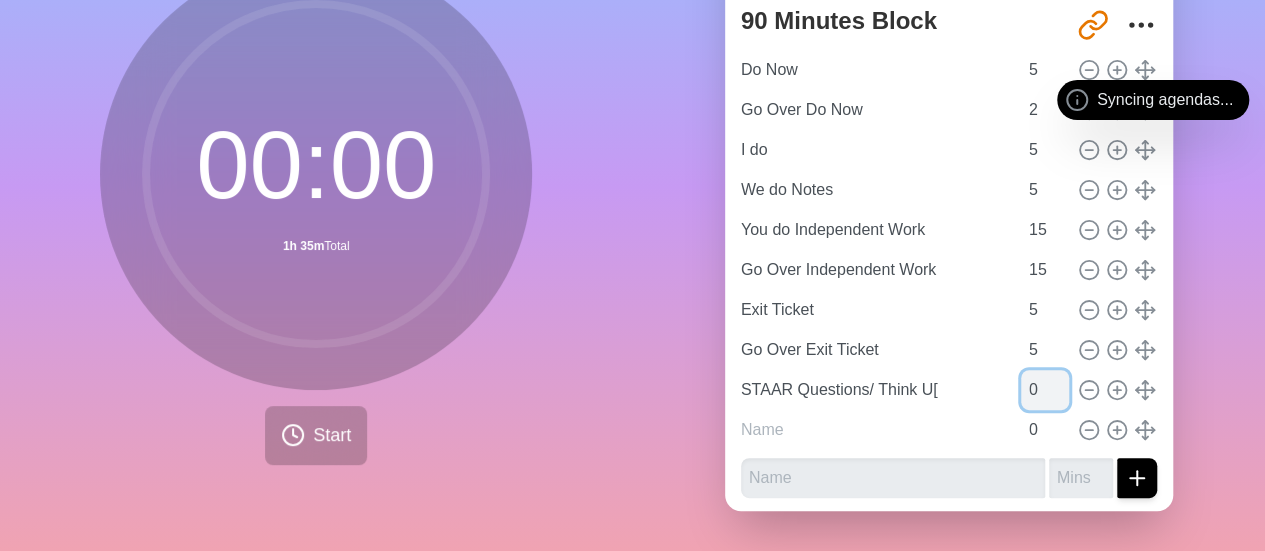 click on "0" at bounding box center (1045, 390) 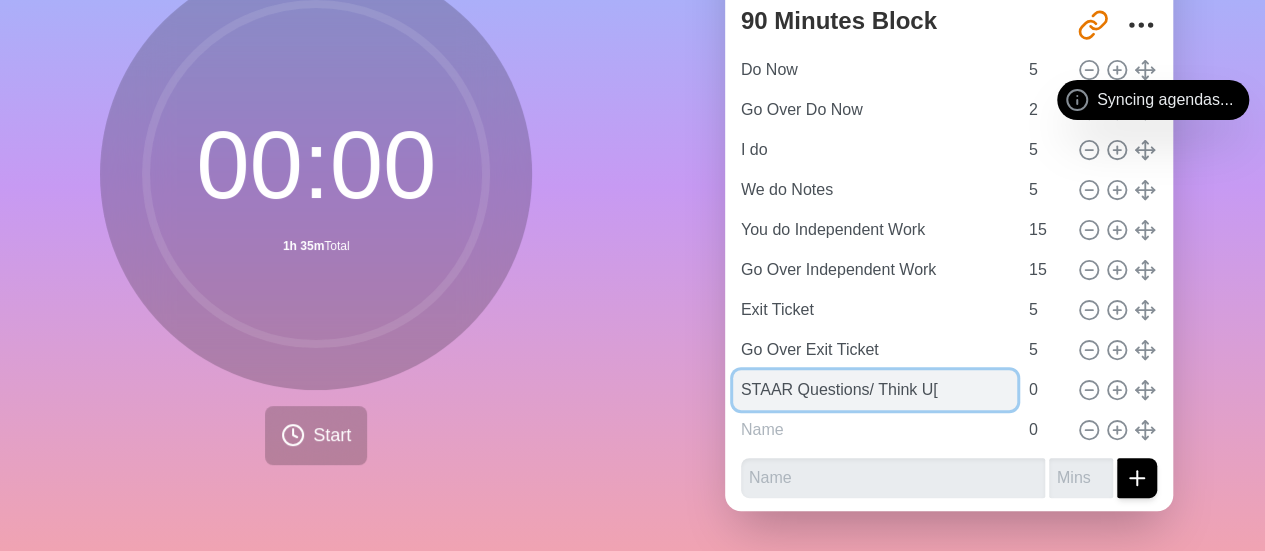 click on "STAAR Questions/ Think U[" at bounding box center [875, 390] 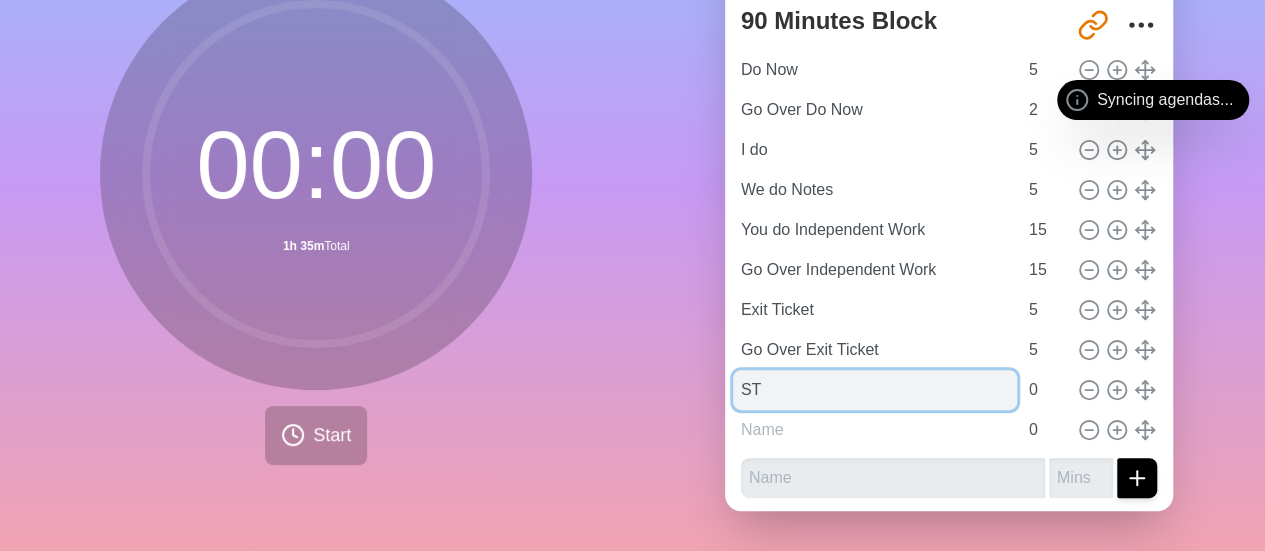 type on "S" 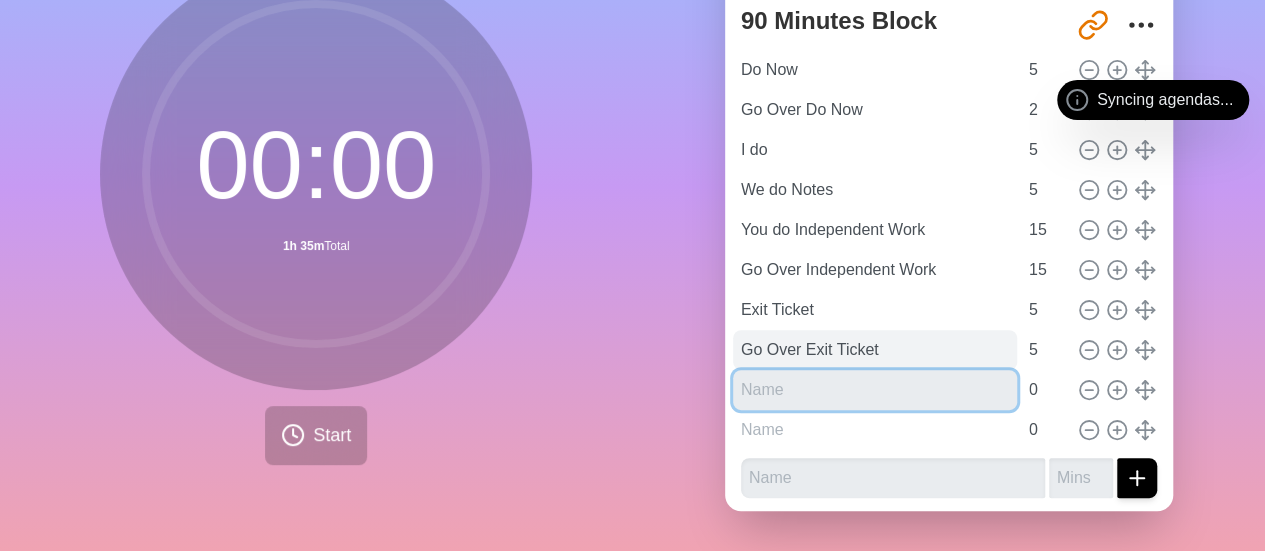 type 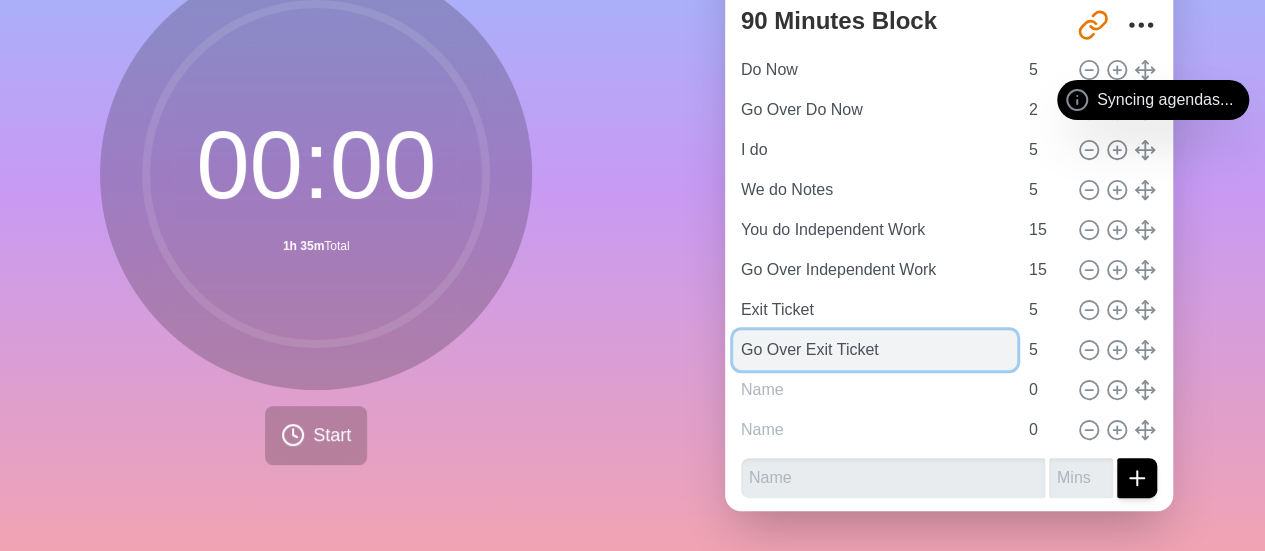 click on "Go Over Exit Ticket" at bounding box center [875, 350] 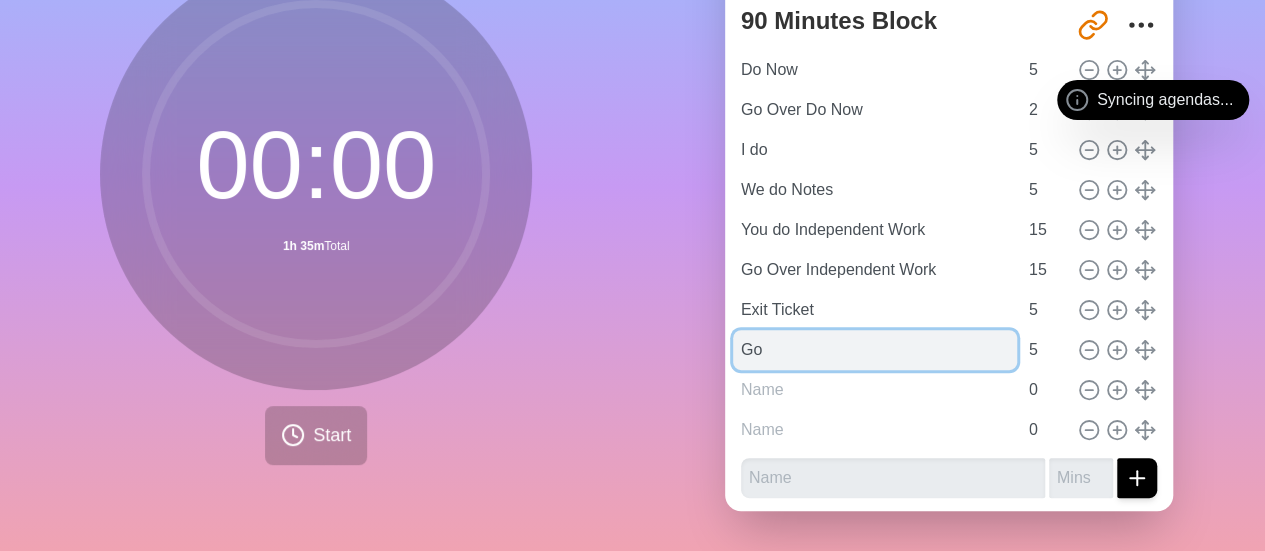 type on "G" 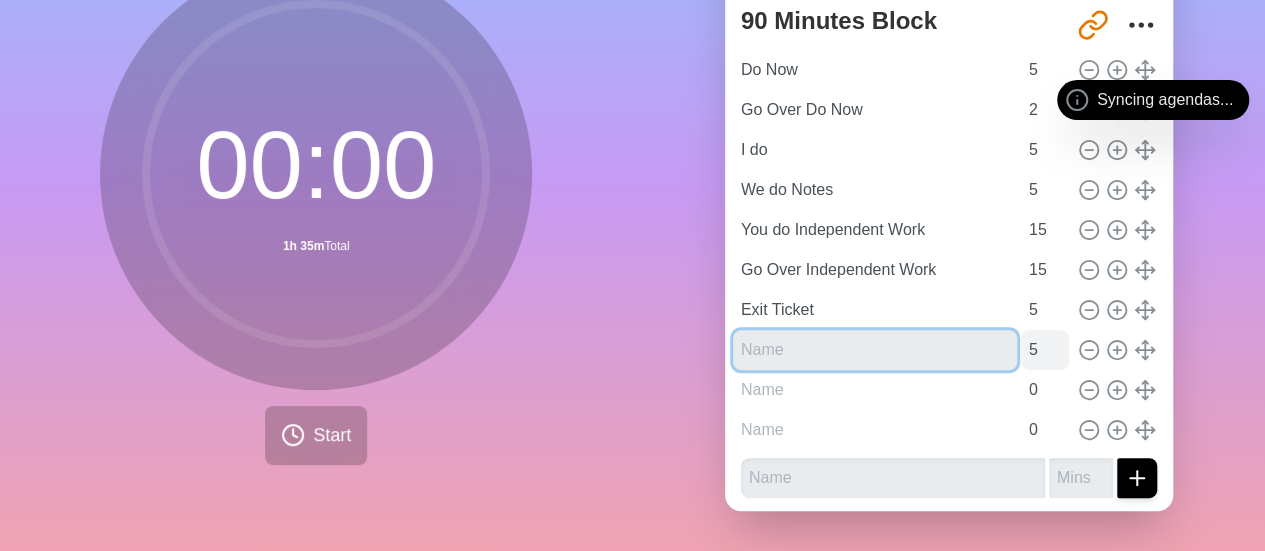 type 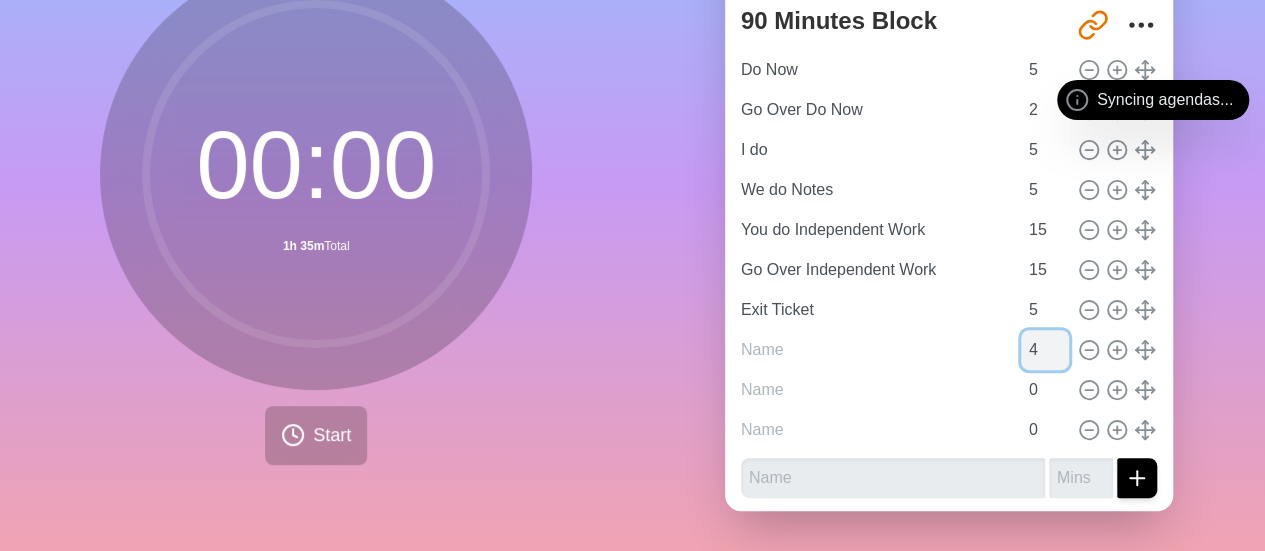 click on "4" at bounding box center (1045, 350) 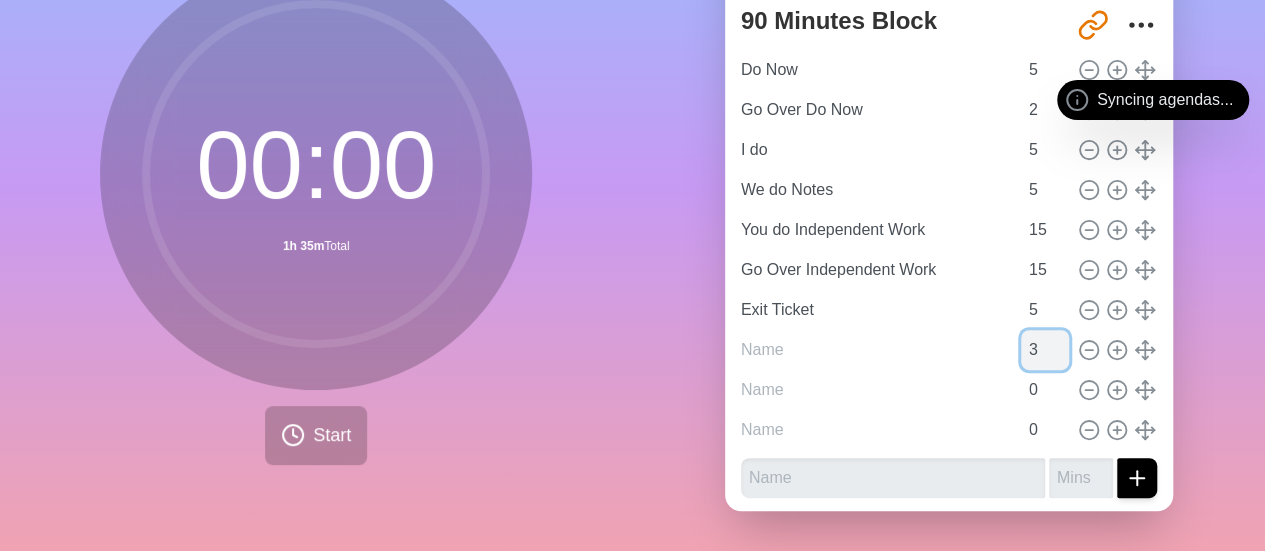 click on "3" at bounding box center [1045, 350] 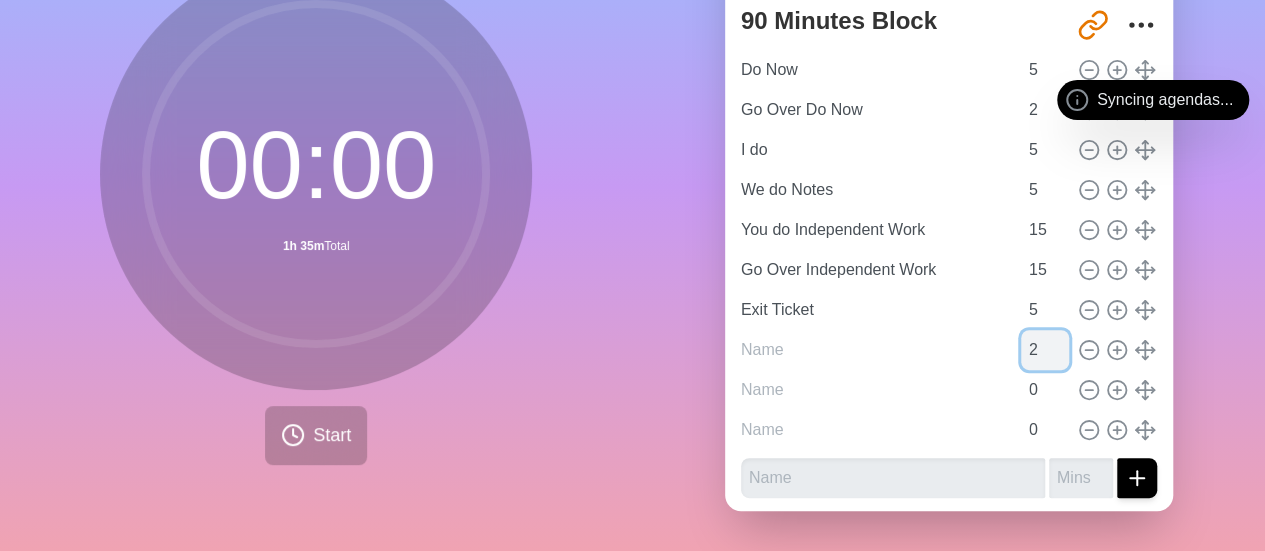 click on "2" at bounding box center [1045, 350] 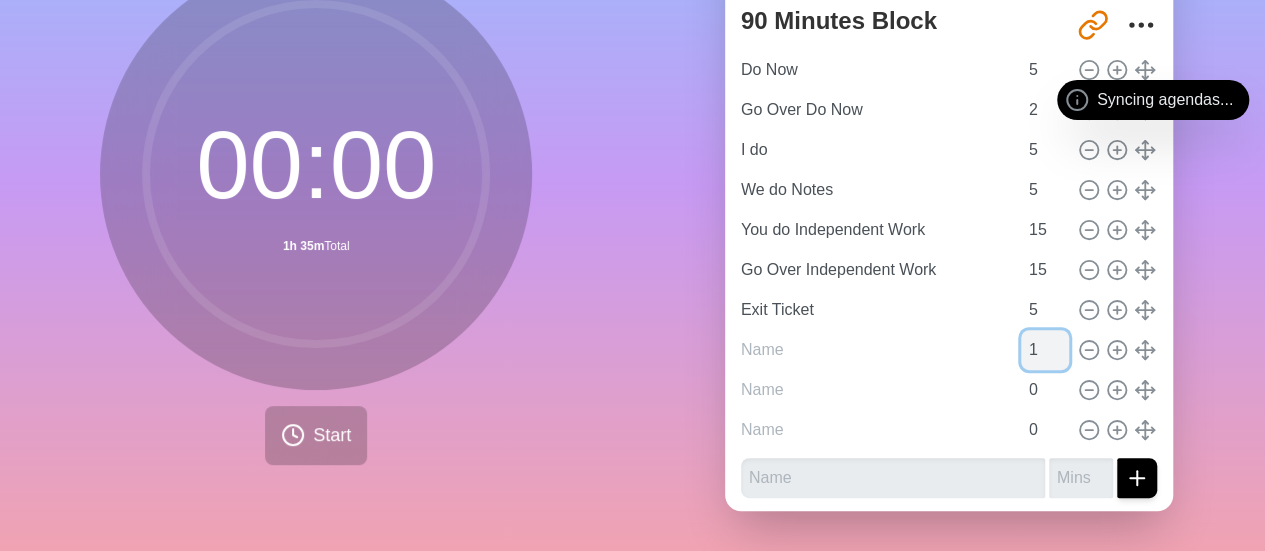 click on "1" at bounding box center [1045, 350] 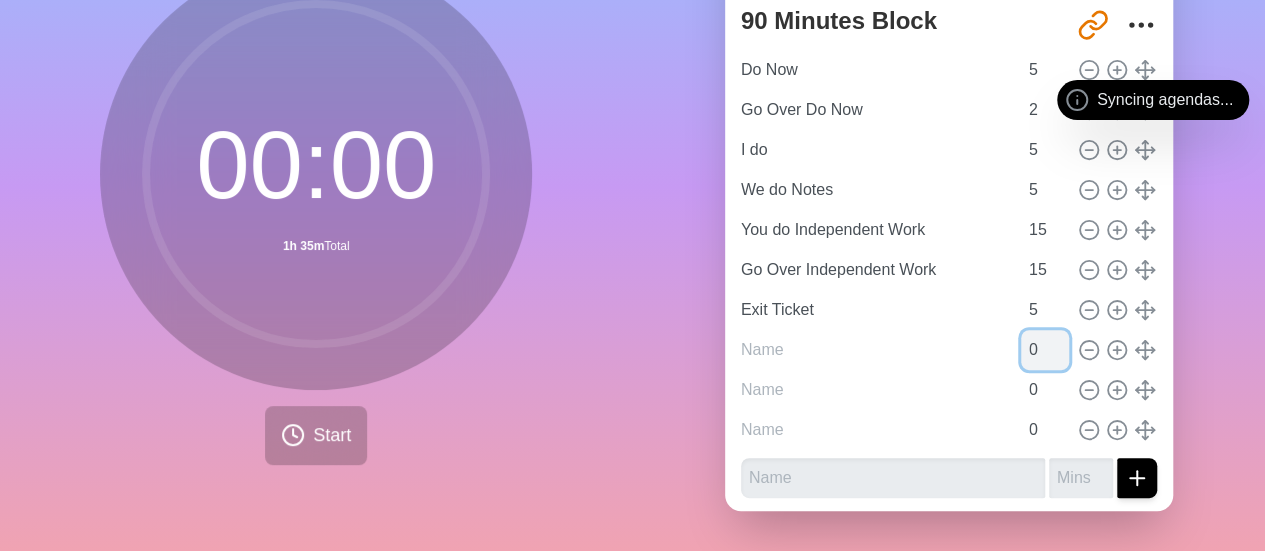 type on "0" 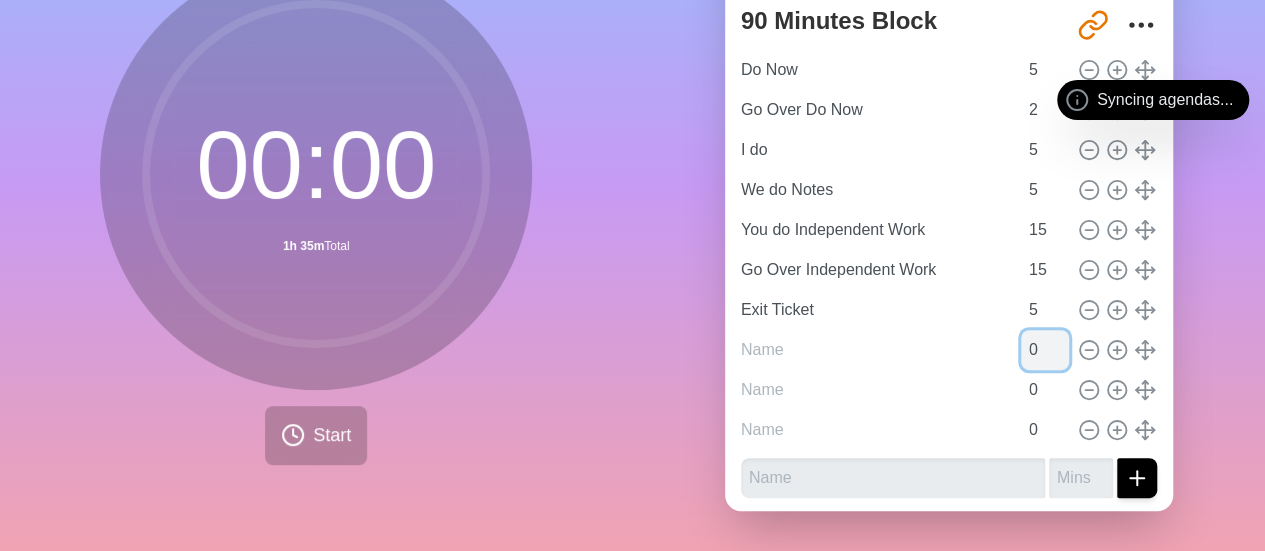 click on "0" at bounding box center [1045, 350] 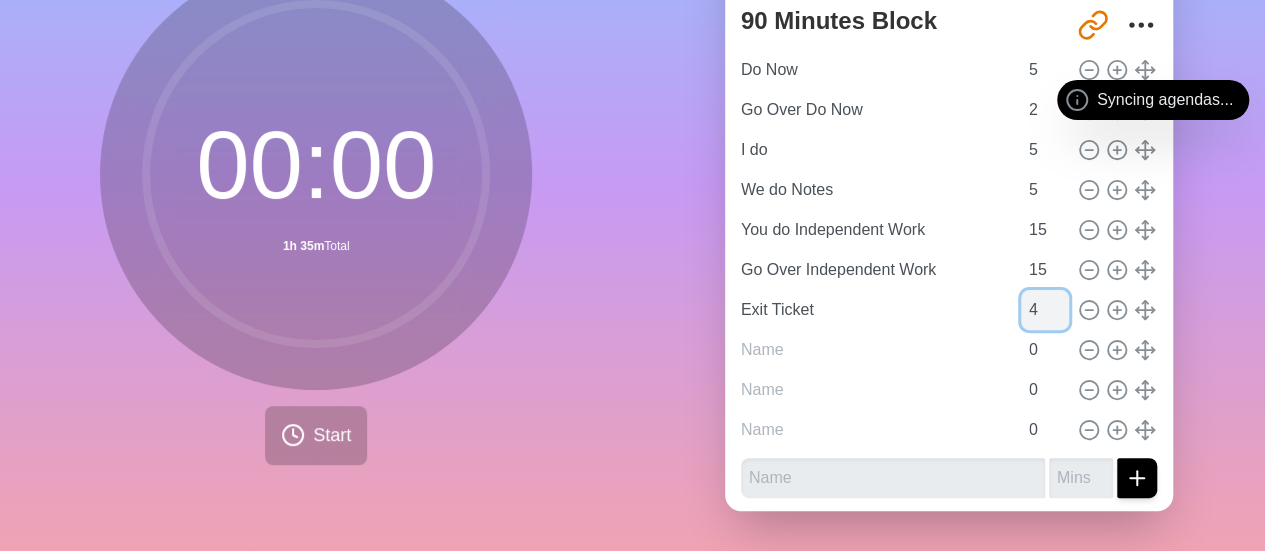 click on "4" at bounding box center (1045, 310) 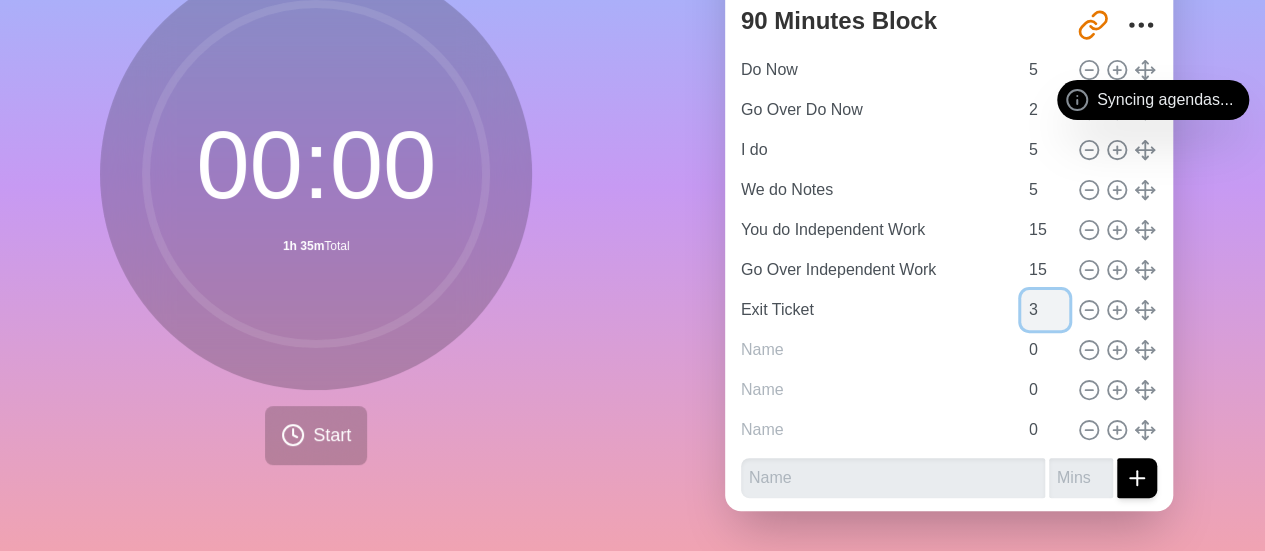 click on "3" at bounding box center [1045, 310] 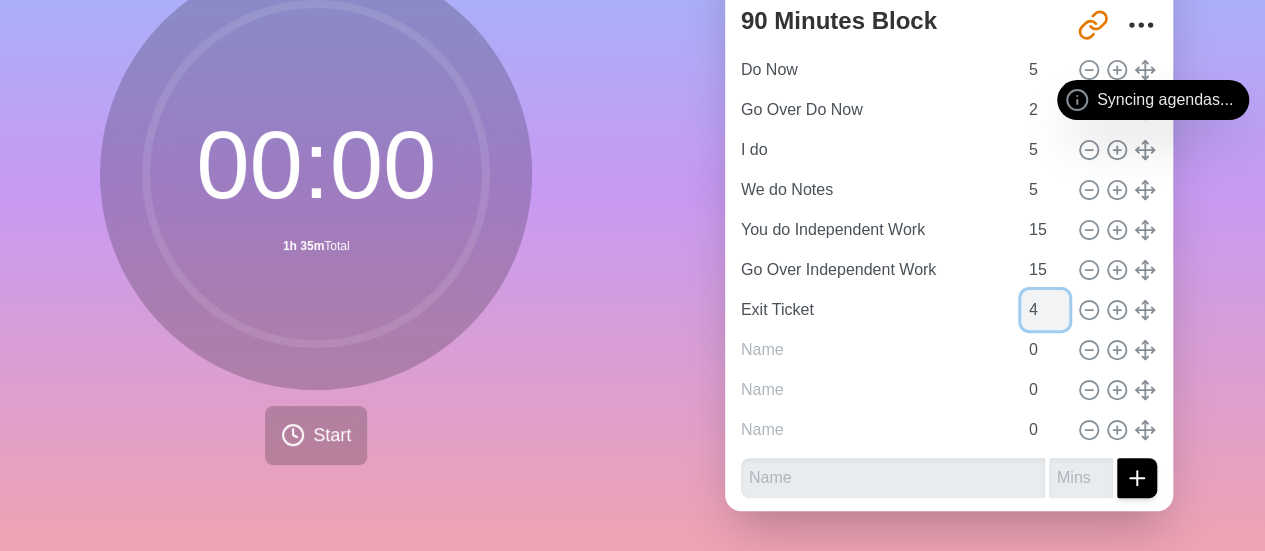 click on "4" at bounding box center (1045, 310) 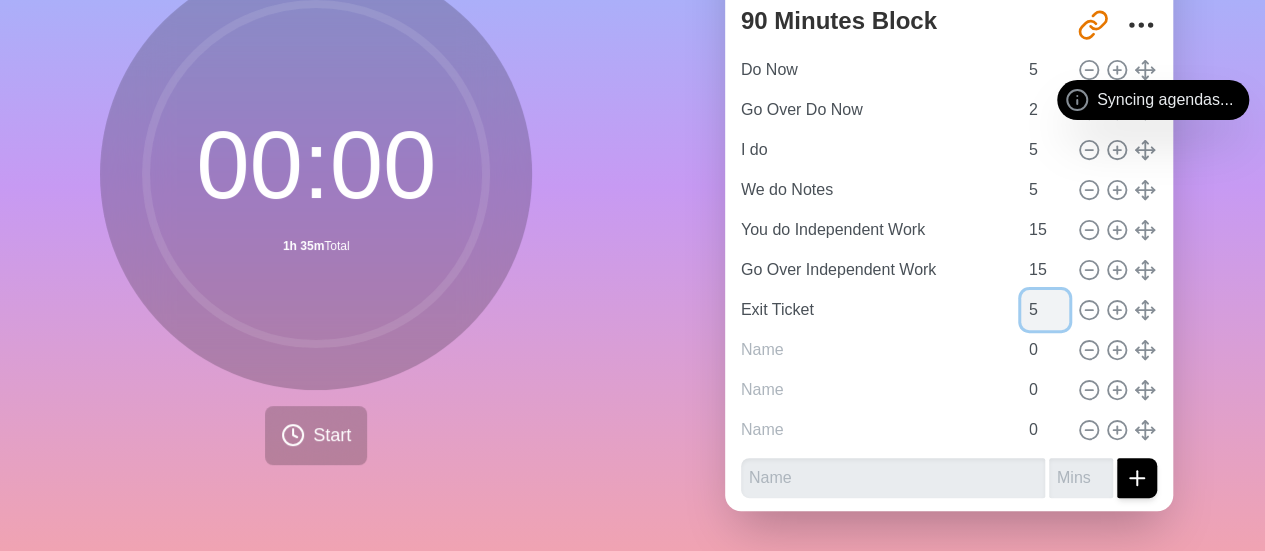 type on "5" 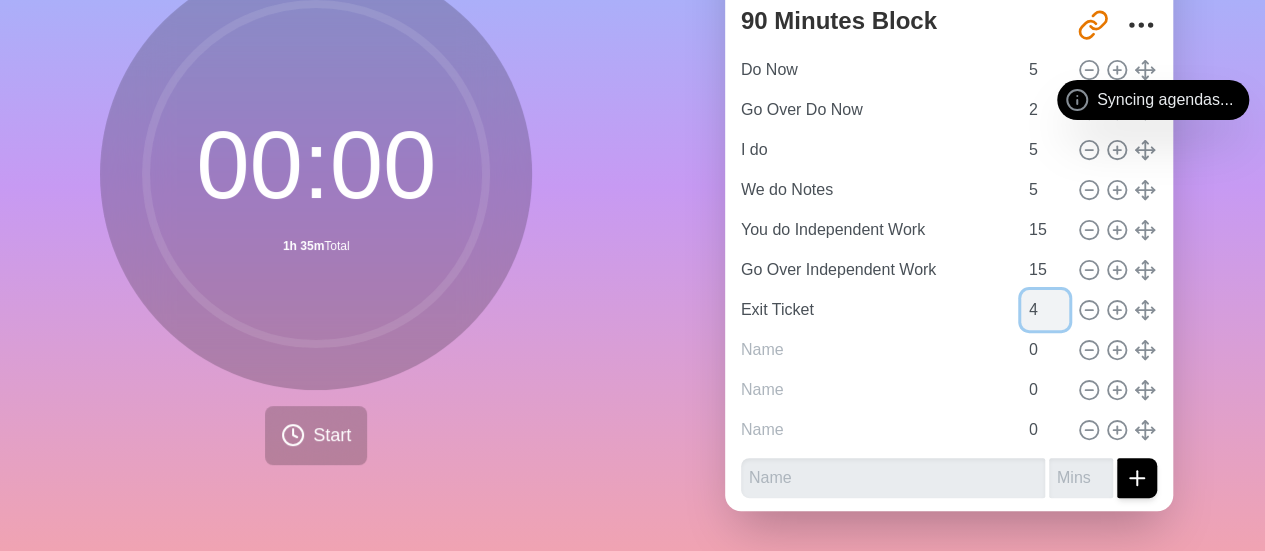click on "4" at bounding box center [1045, 310] 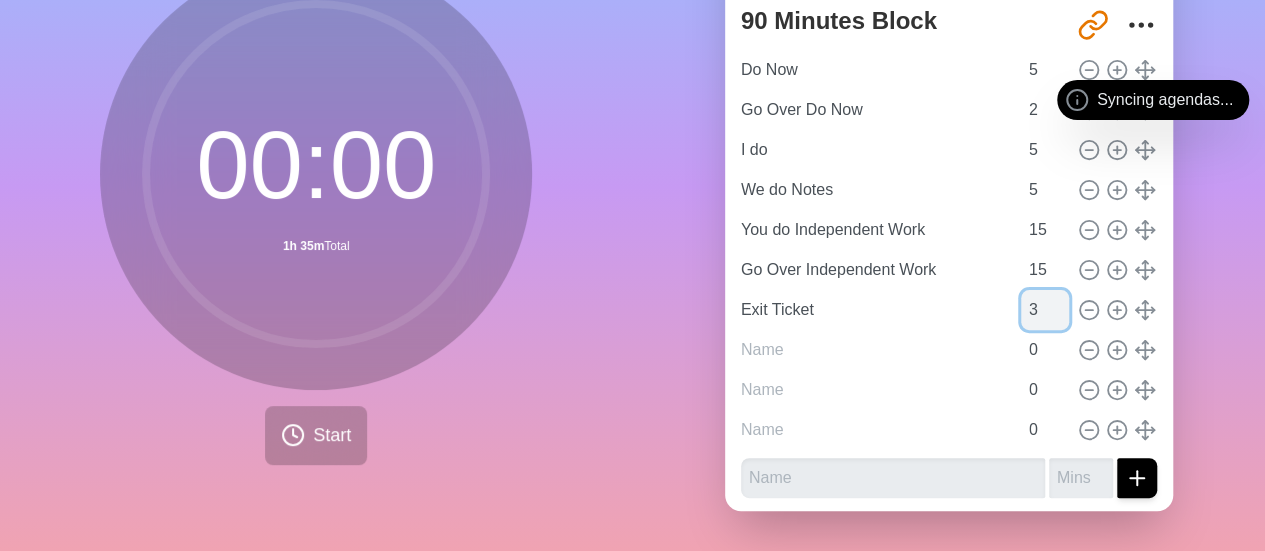 click on "3" at bounding box center (1045, 310) 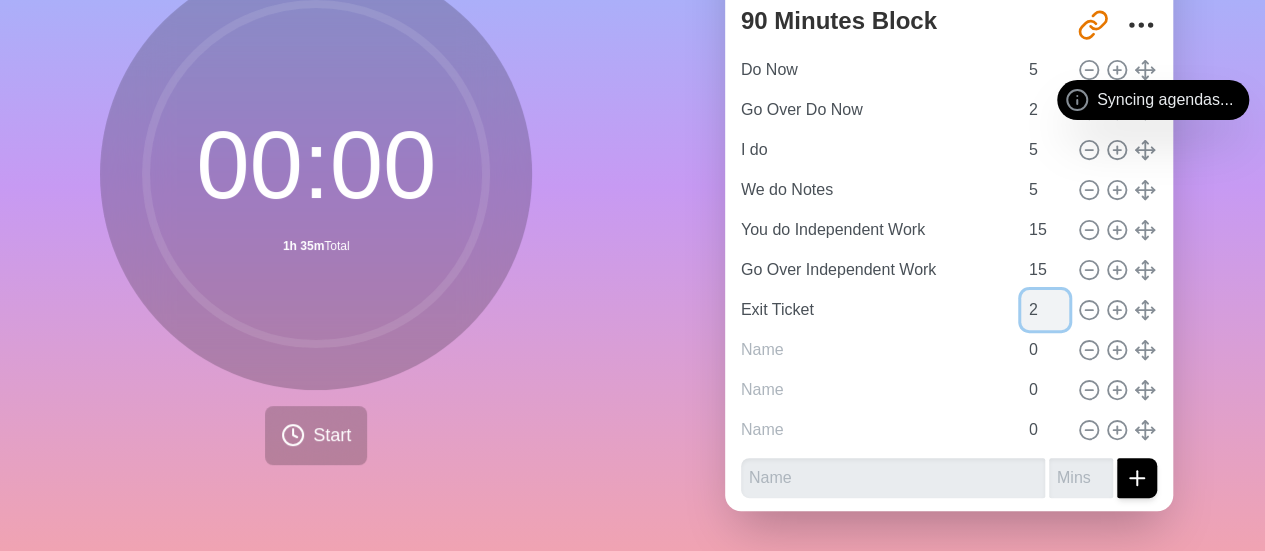 click on "2" at bounding box center [1045, 310] 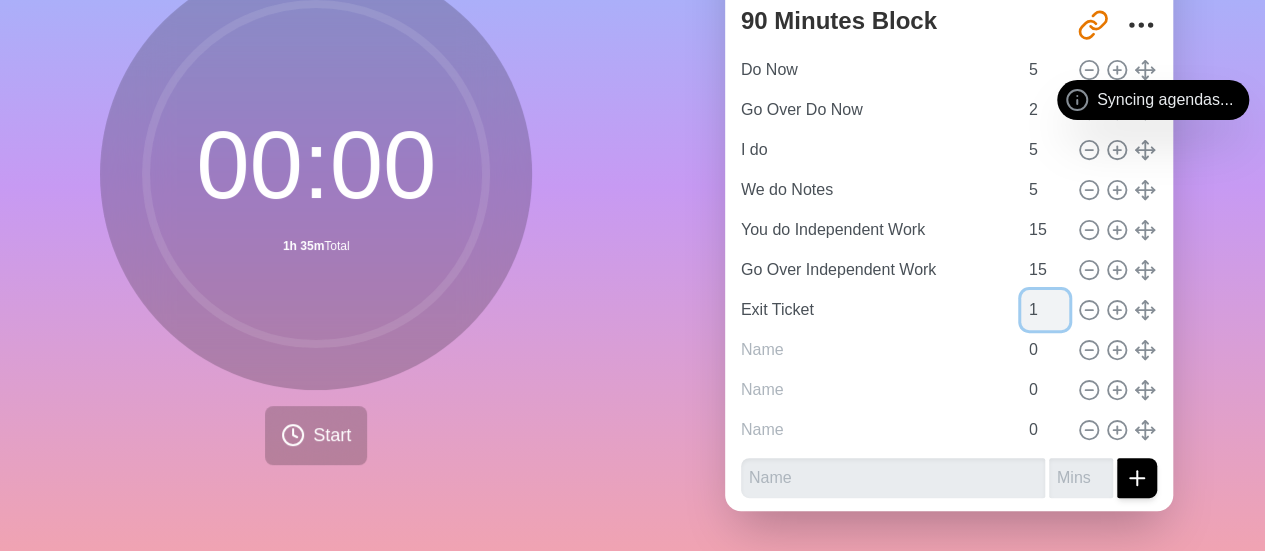 click on "1" at bounding box center [1045, 310] 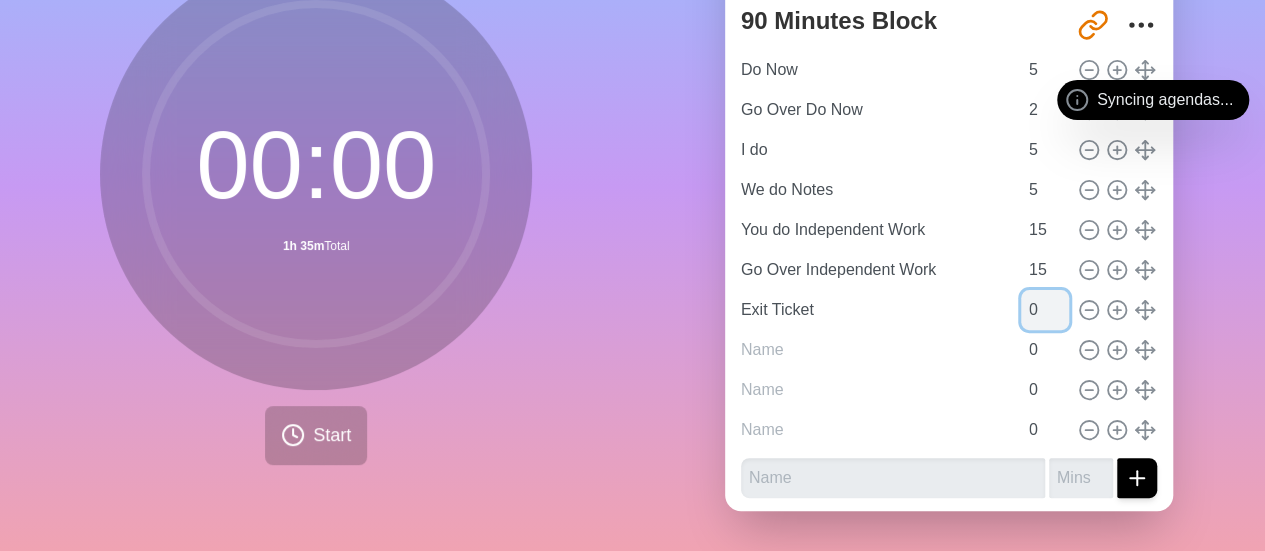 click on "0" at bounding box center (1045, 310) 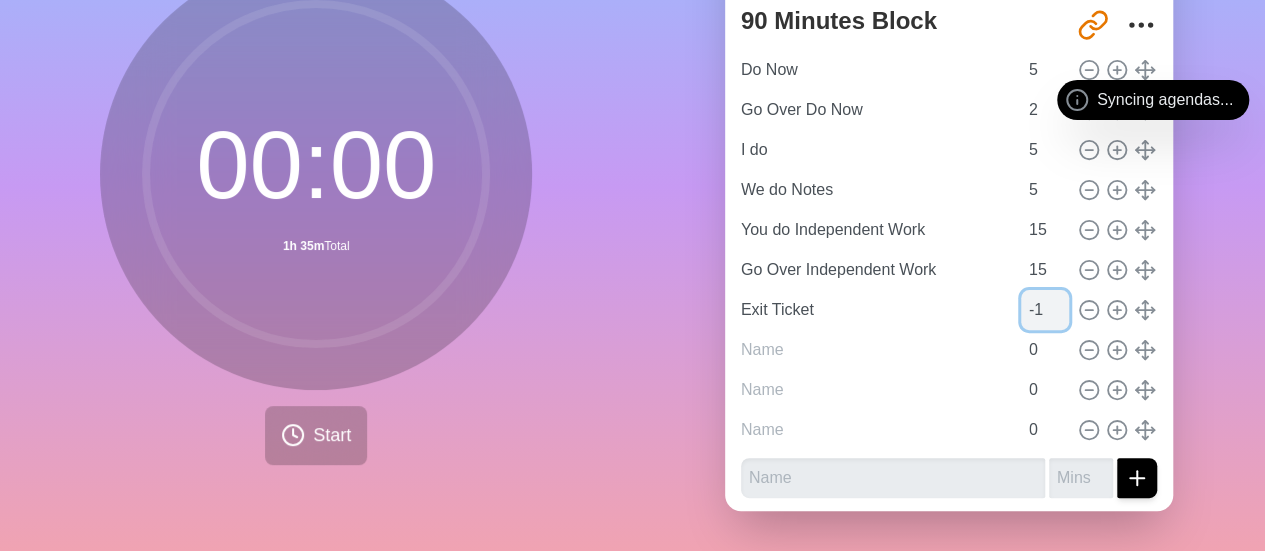 click on "-1" at bounding box center (1045, 310) 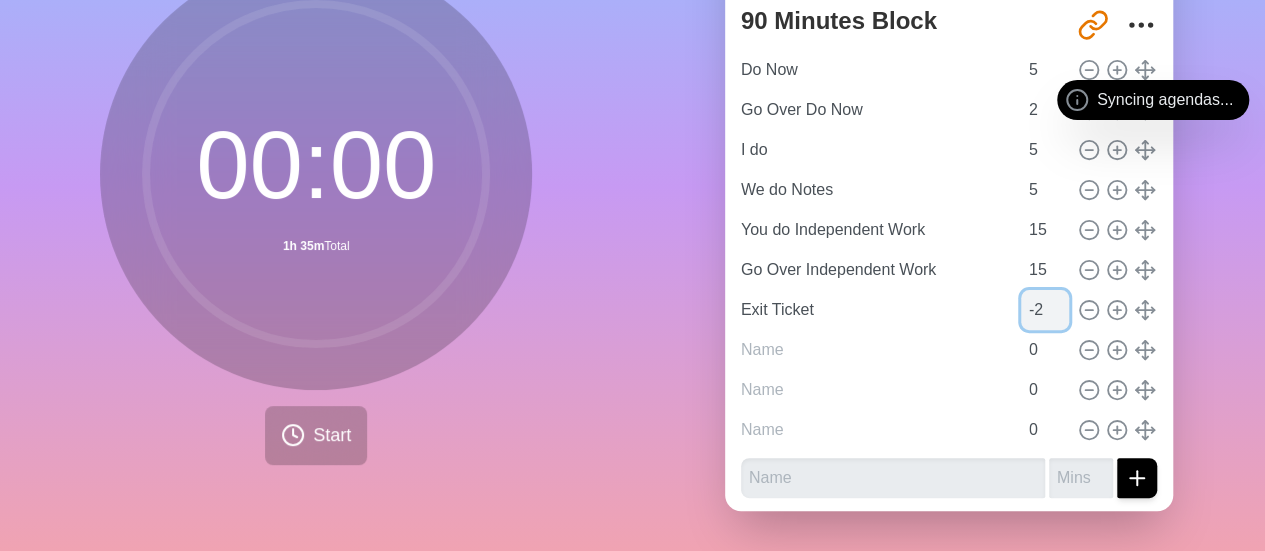 click on "-2" at bounding box center (1045, 310) 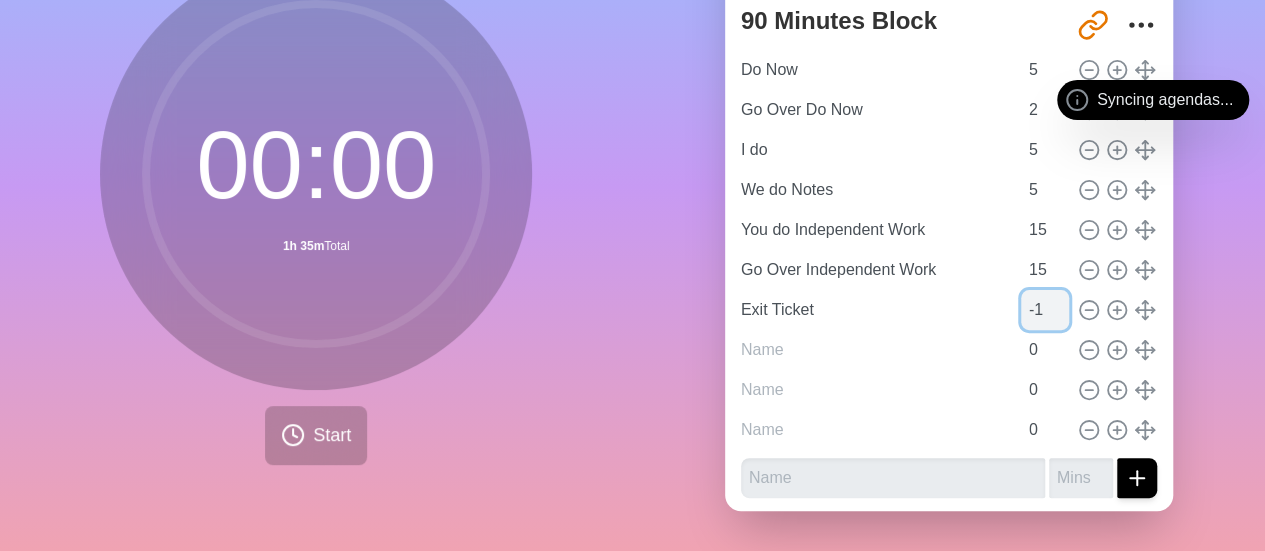 click on "-1" at bounding box center (1045, 310) 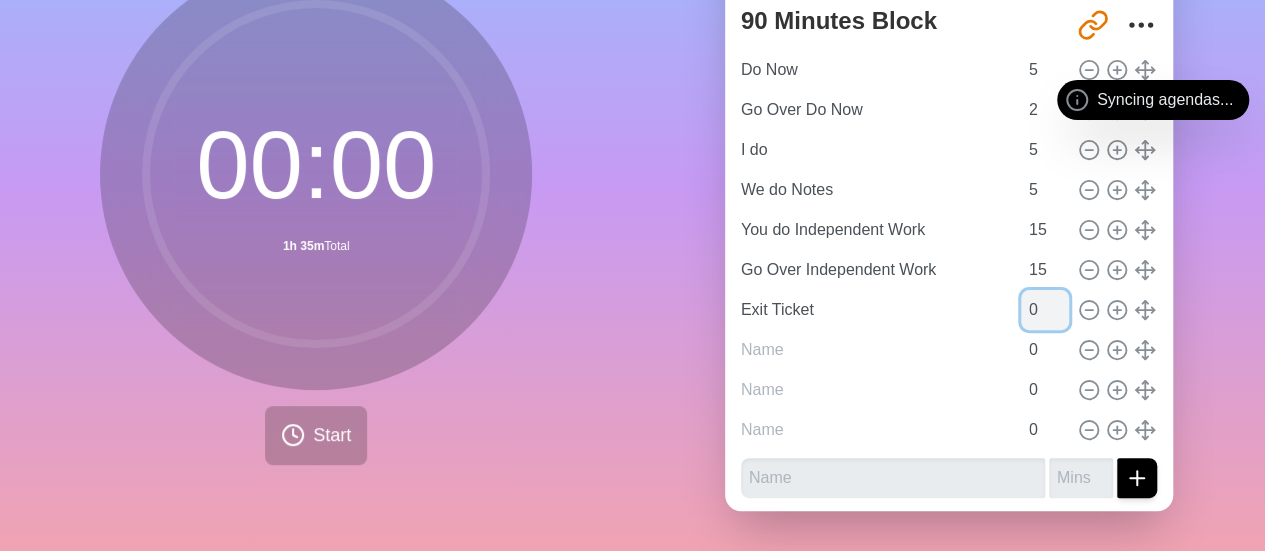 click on "0" at bounding box center [1045, 310] 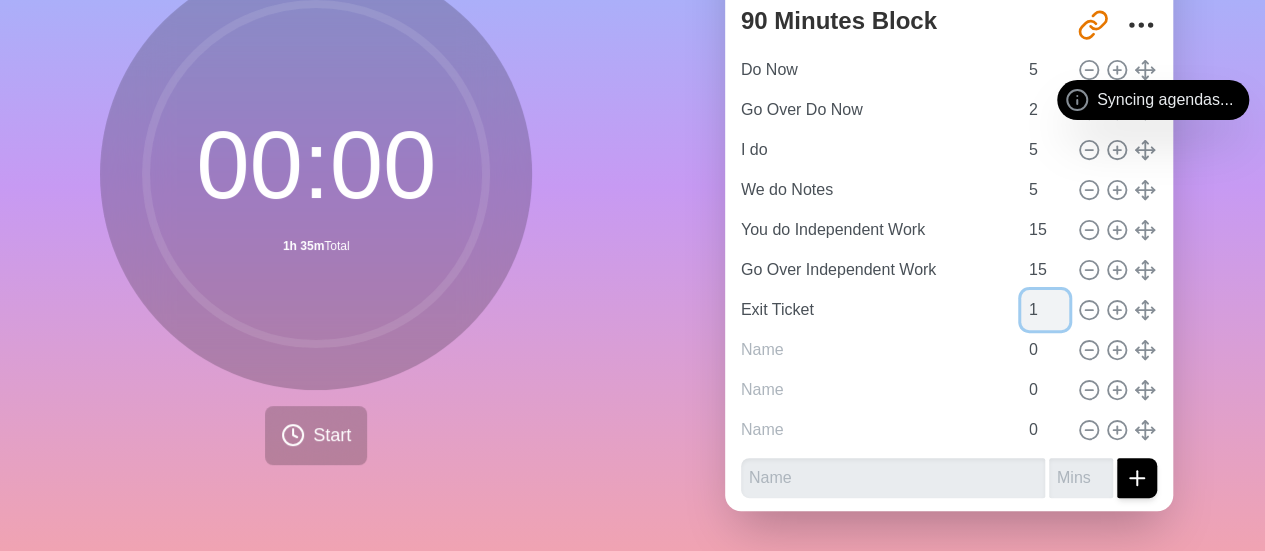 click on "1" at bounding box center (1045, 310) 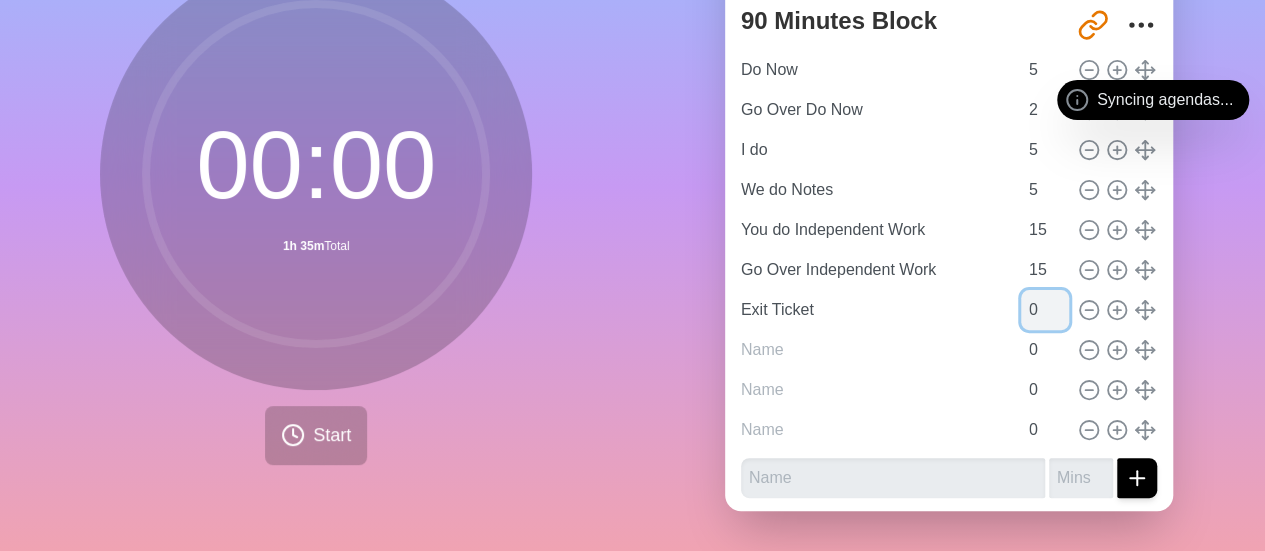 type on "0" 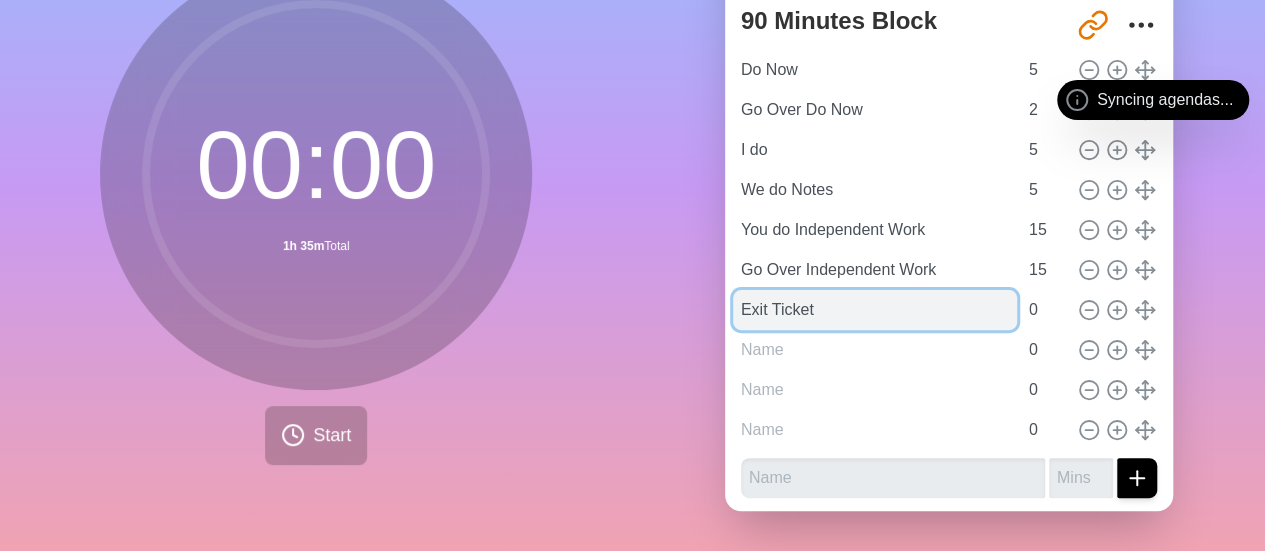 click on "Exit Ticket" at bounding box center [875, 310] 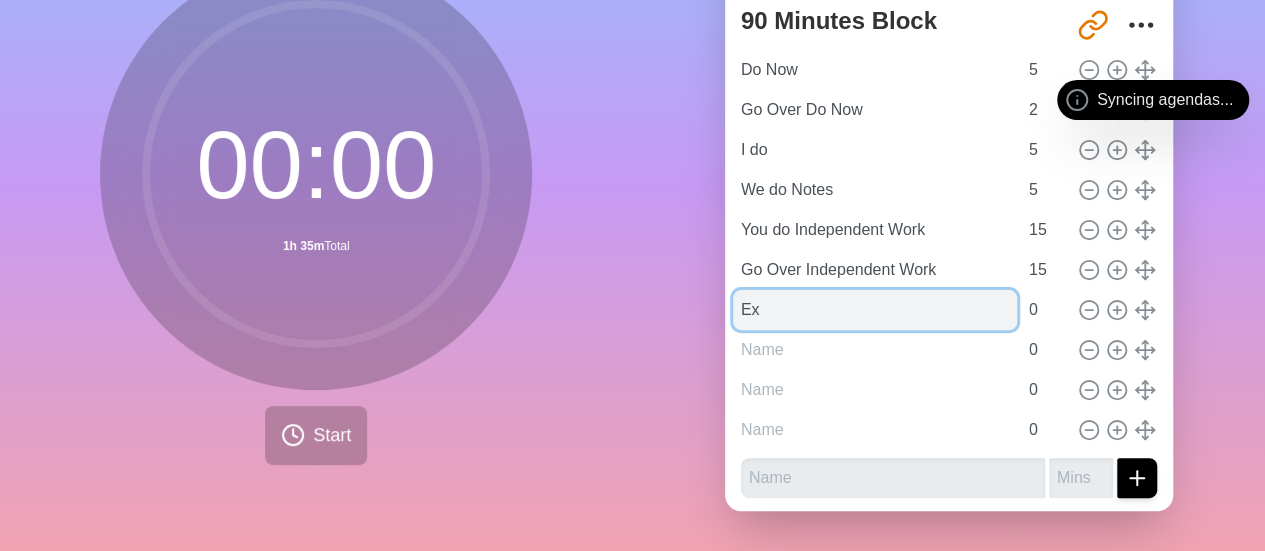 type on "E" 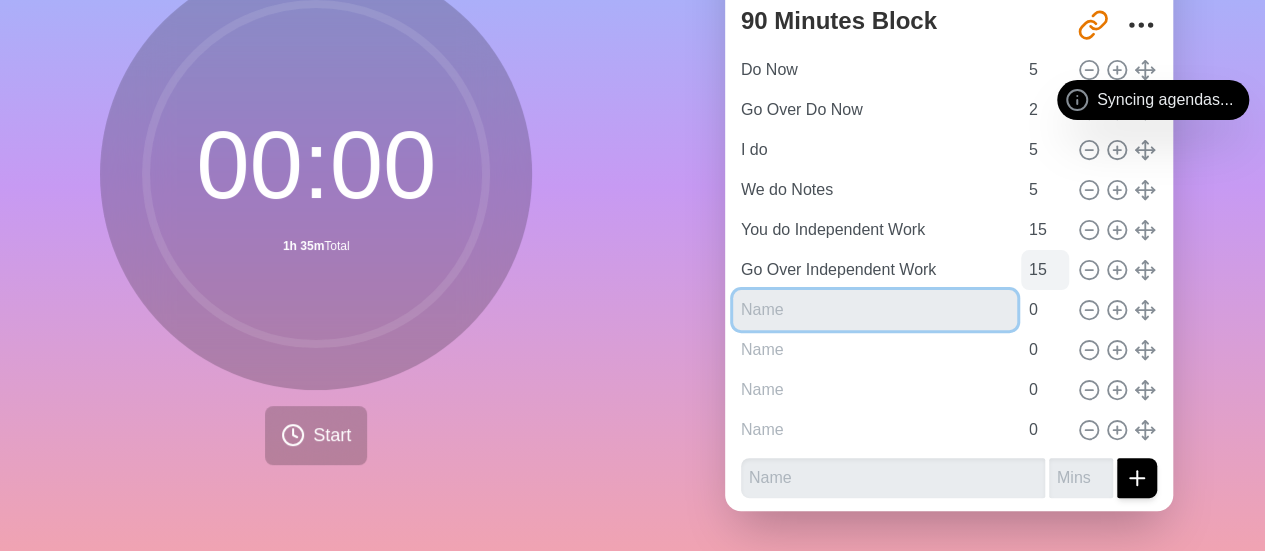 type 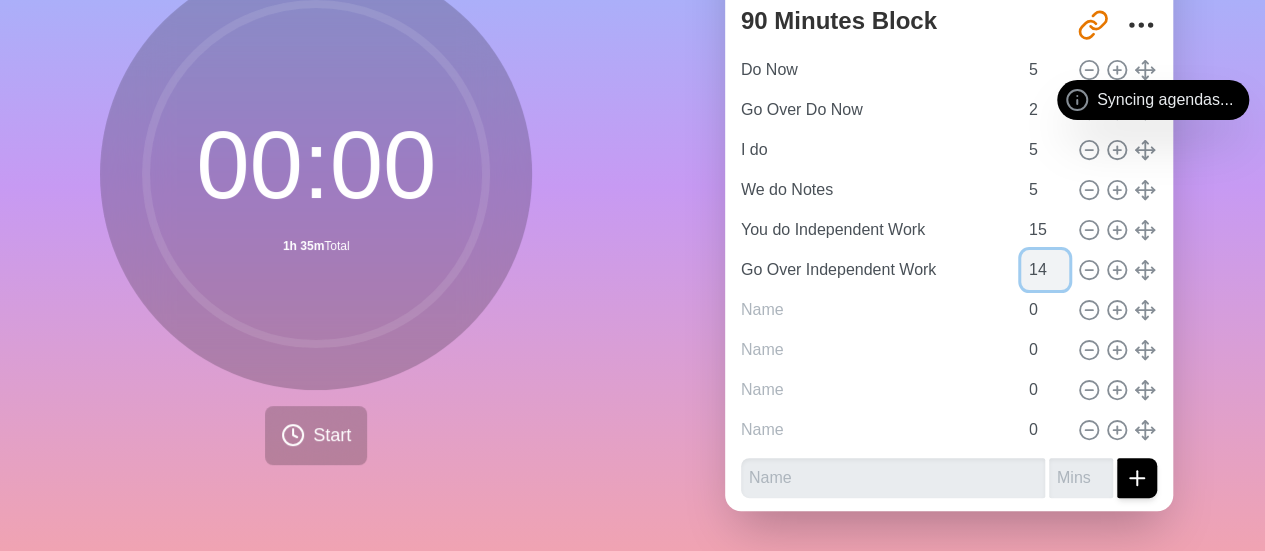 click on "14" at bounding box center (1045, 270) 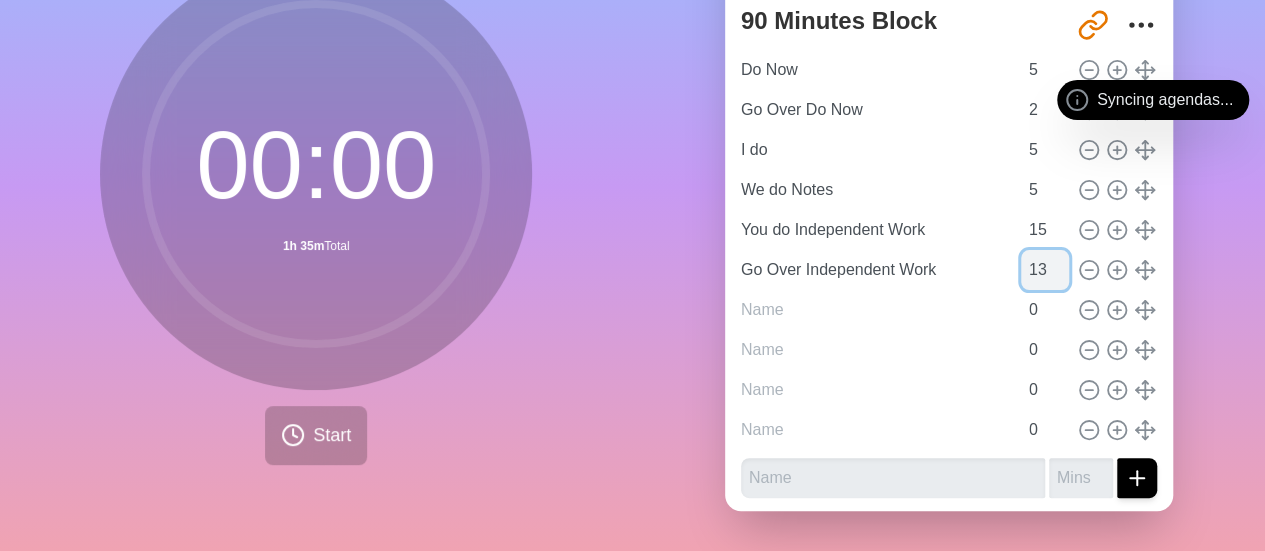 click on "13" at bounding box center [1045, 270] 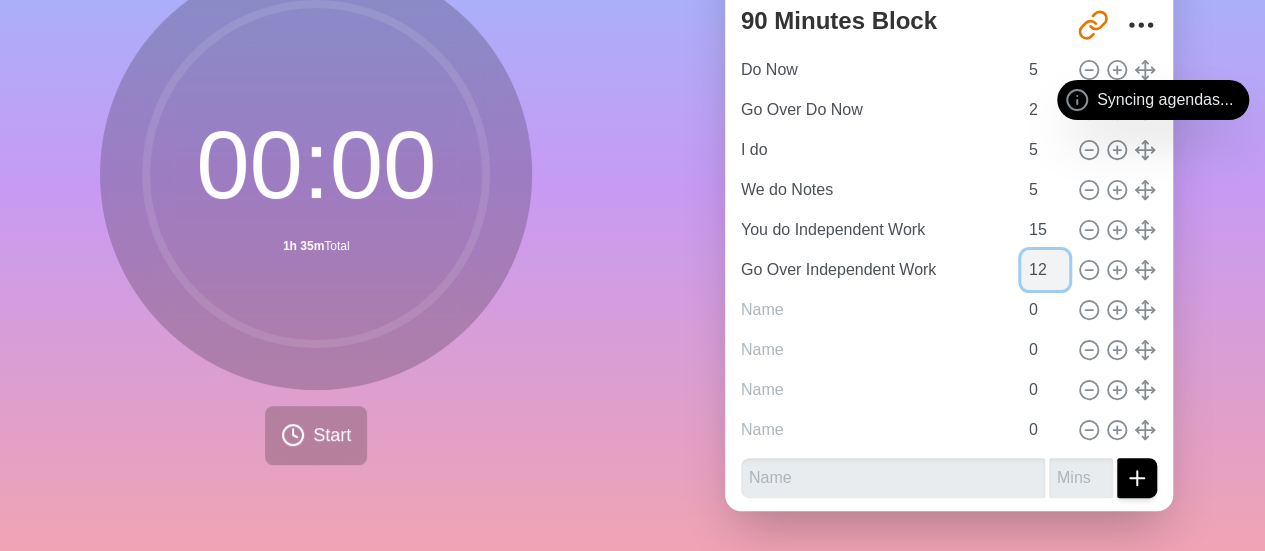 click on "12" at bounding box center (1045, 270) 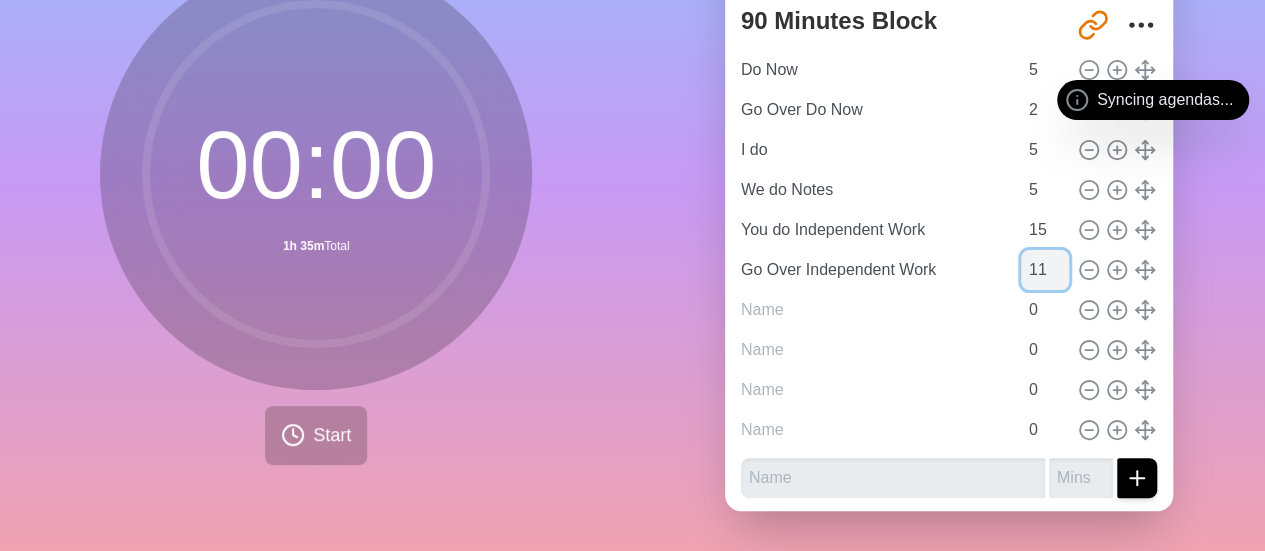click on "11" at bounding box center [1045, 270] 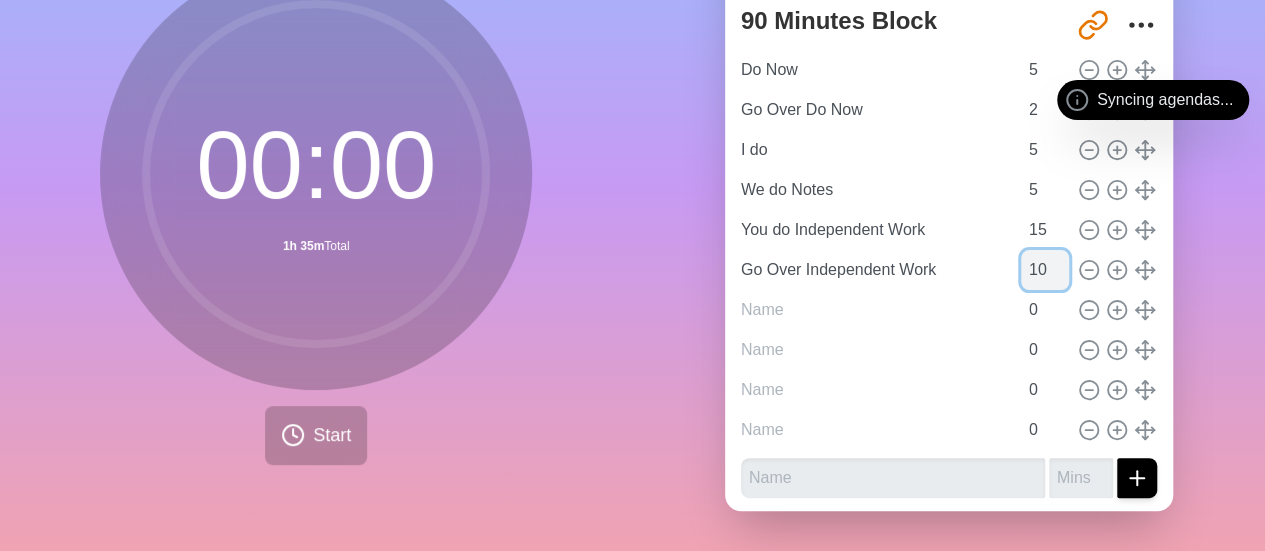 click on "10" at bounding box center [1045, 270] 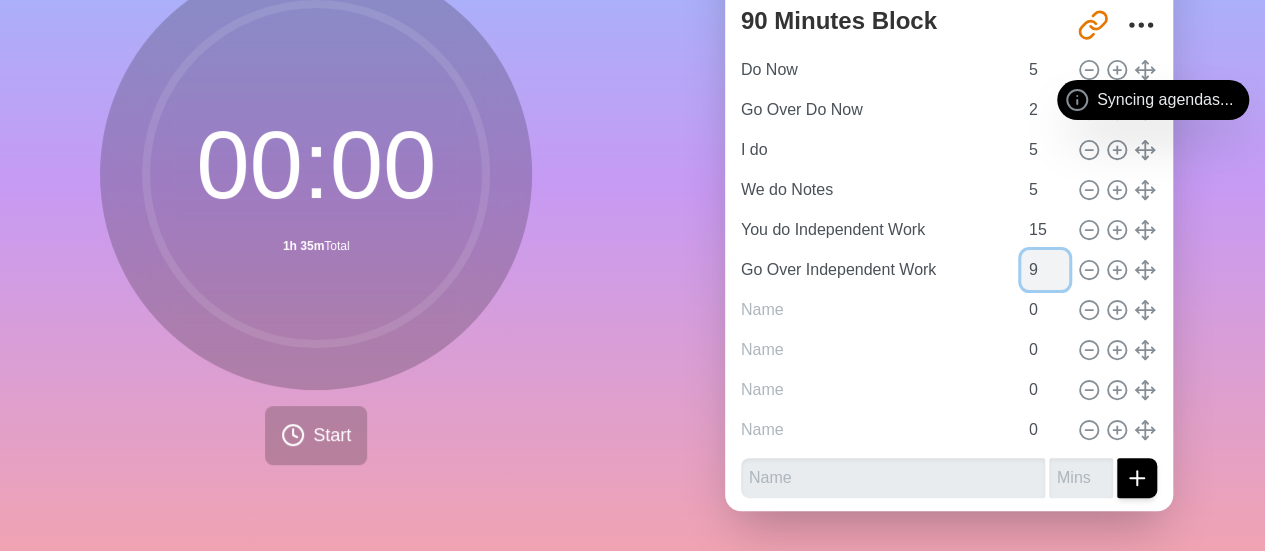 click on "9" at bounding box center (1045, 270) 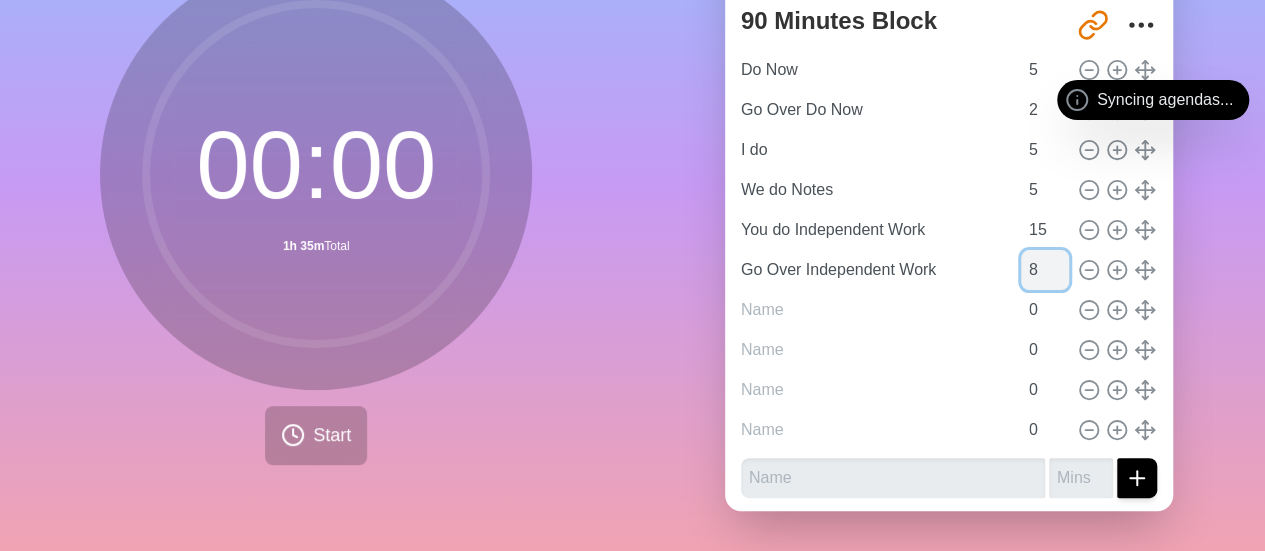 click on "8" at bounding box center [1045, 270] 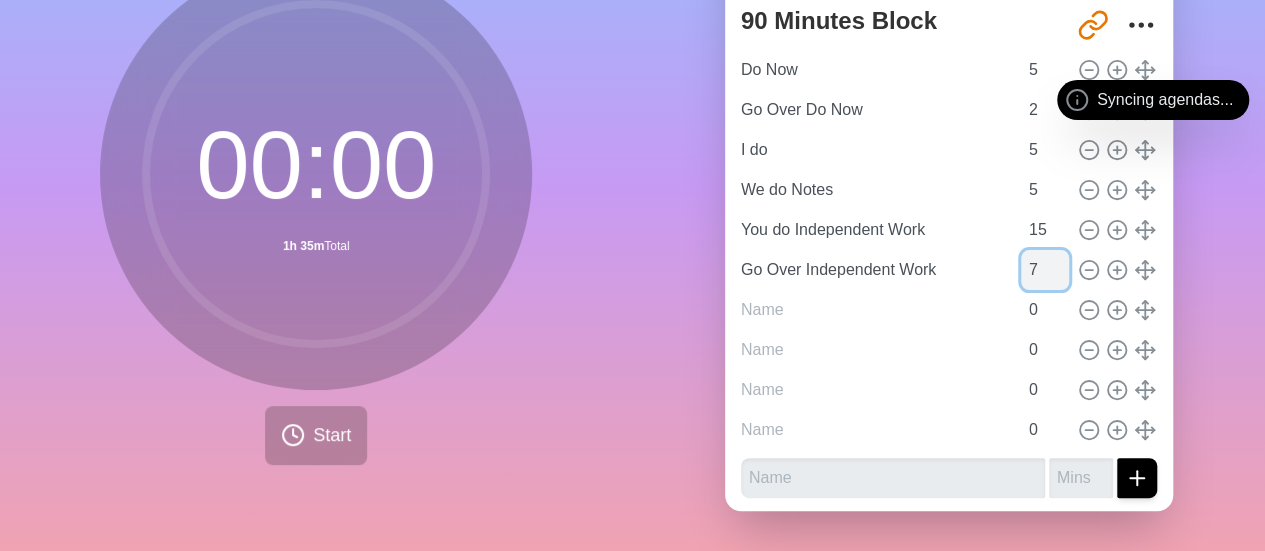 click on "7" at bounding box center [1045, 270] 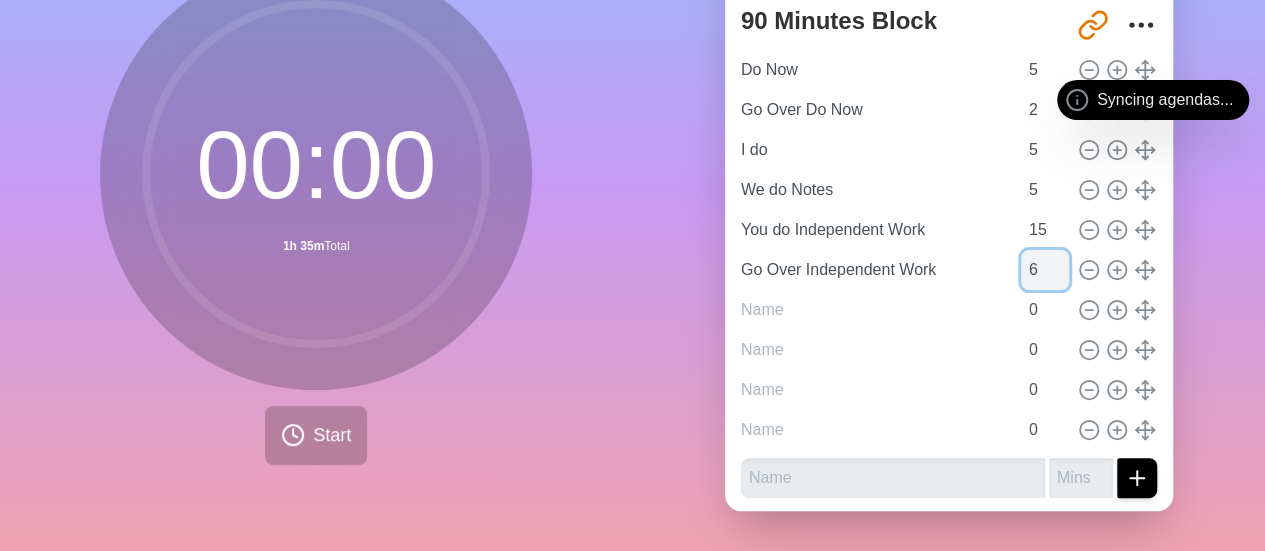 click on "6" at bounding box center [1045, 270] 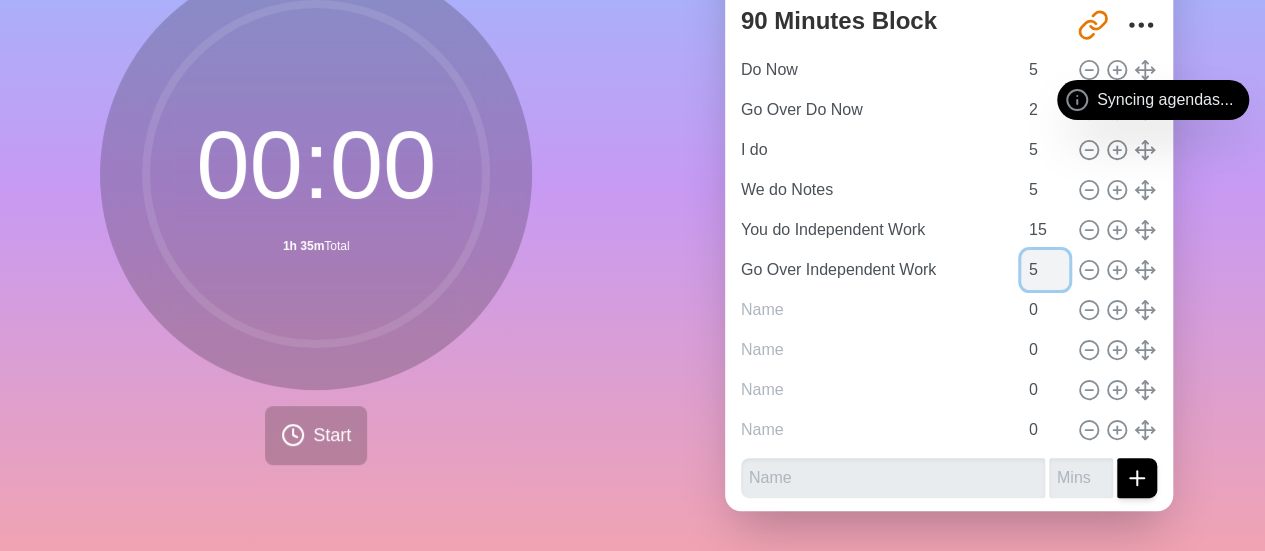type on "5" 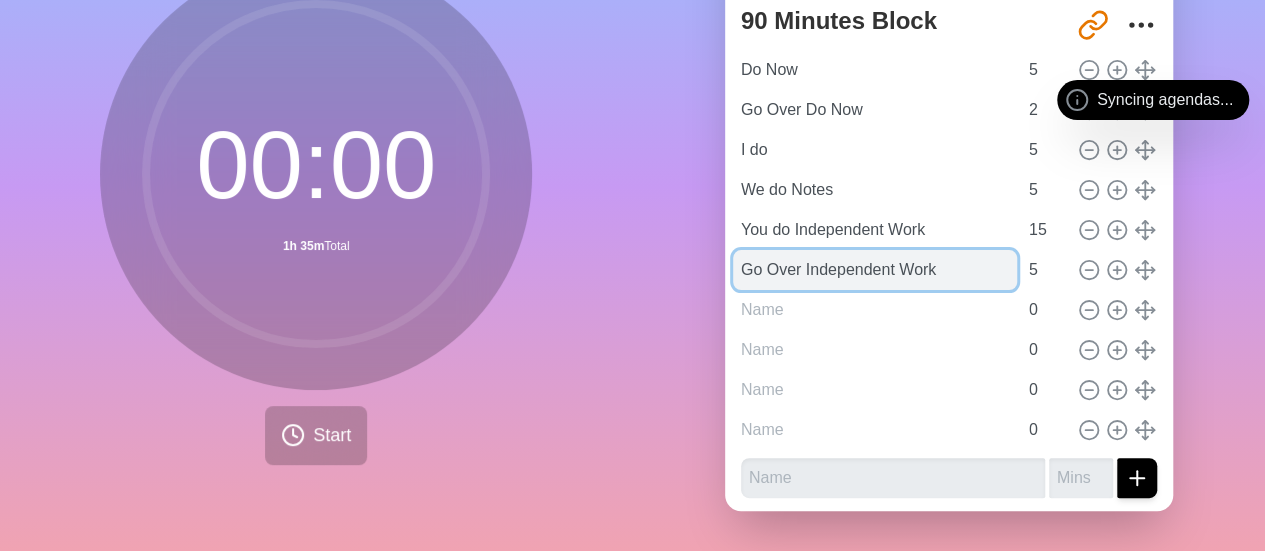 click on "Go Over Independent Work" at bounding box center (875, 270) 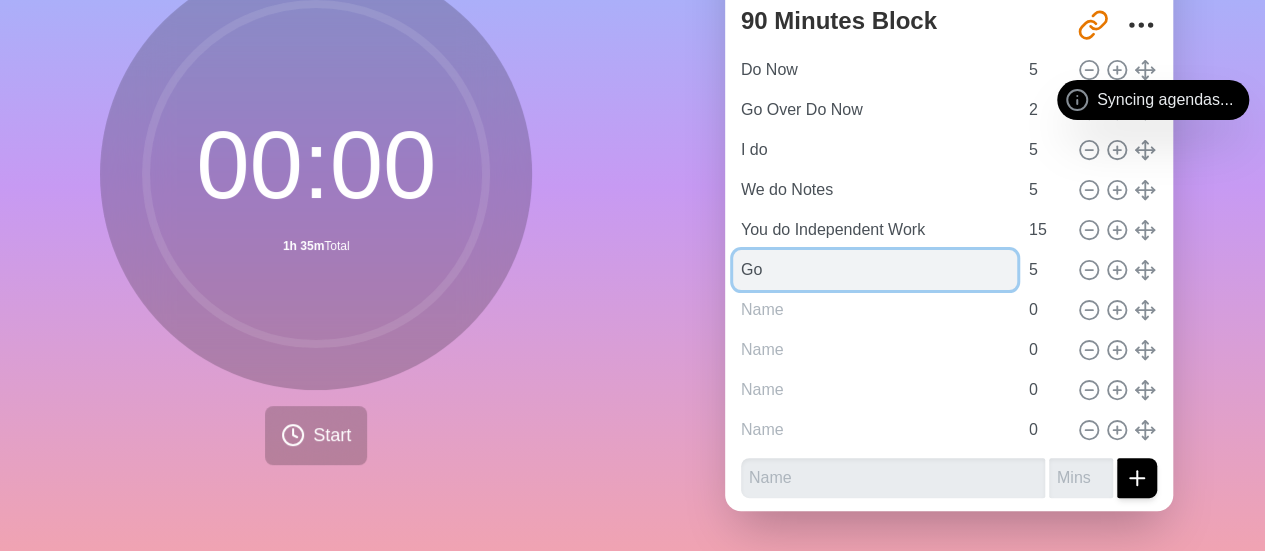 type on "G" 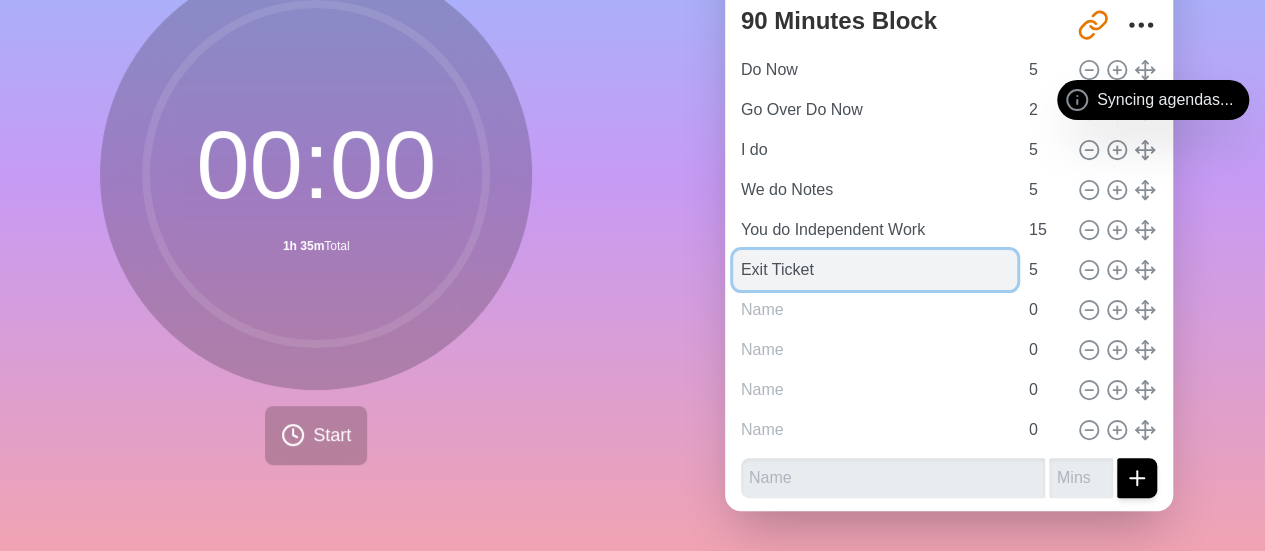 type on "Exit Ticket" 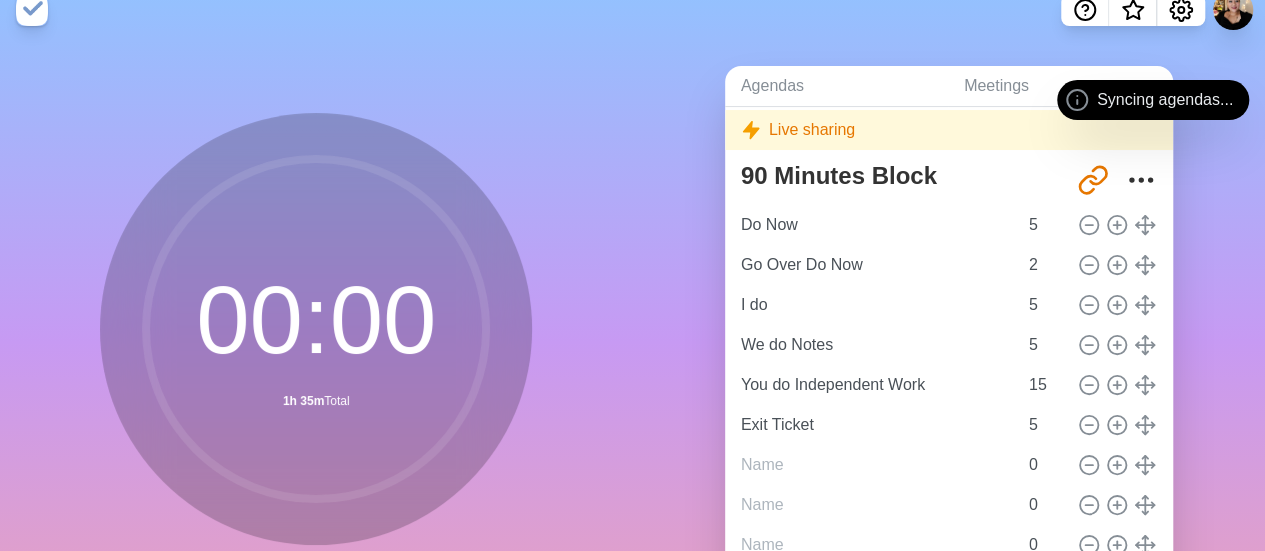 scroll, scrollTop: 0, scrollLeft: 0, axis: both 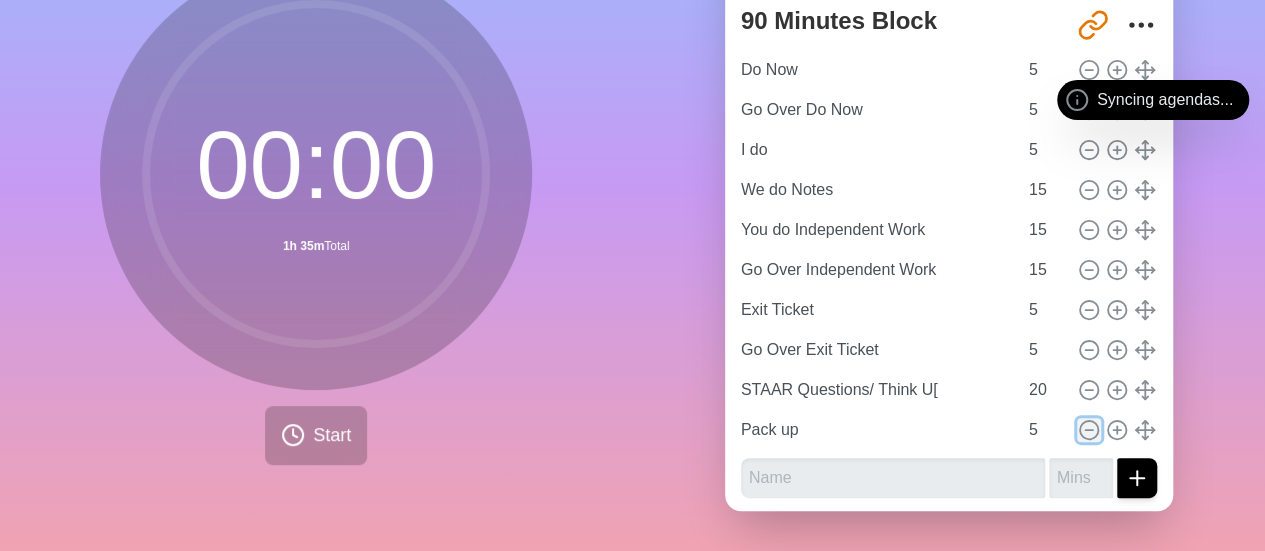 click 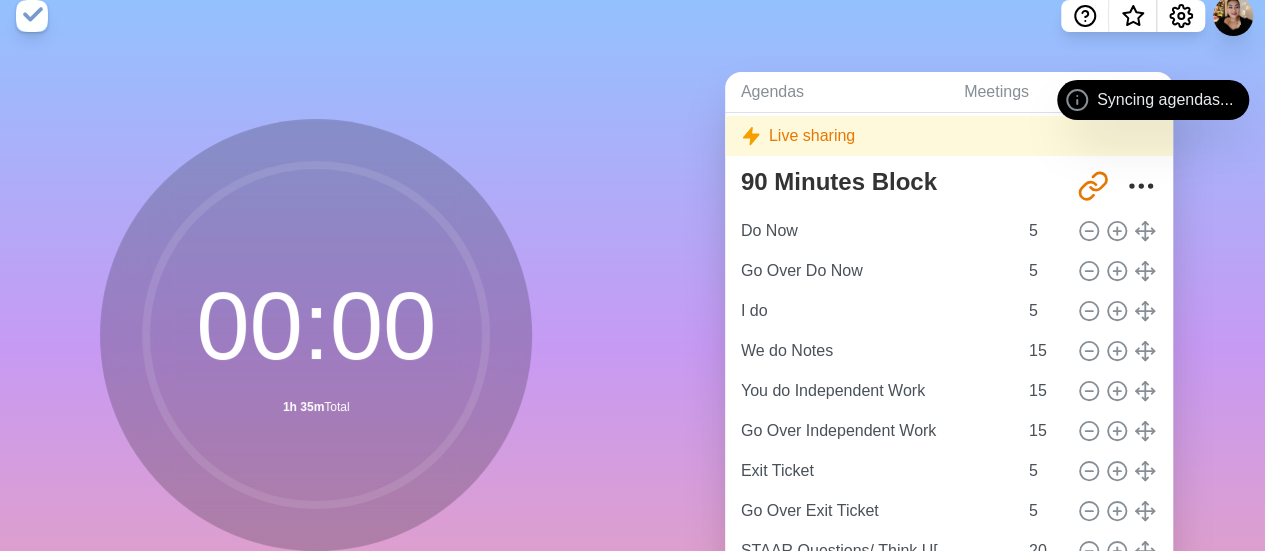 scroll, scrollTop: 0, scrollLeft: 0, axis: both 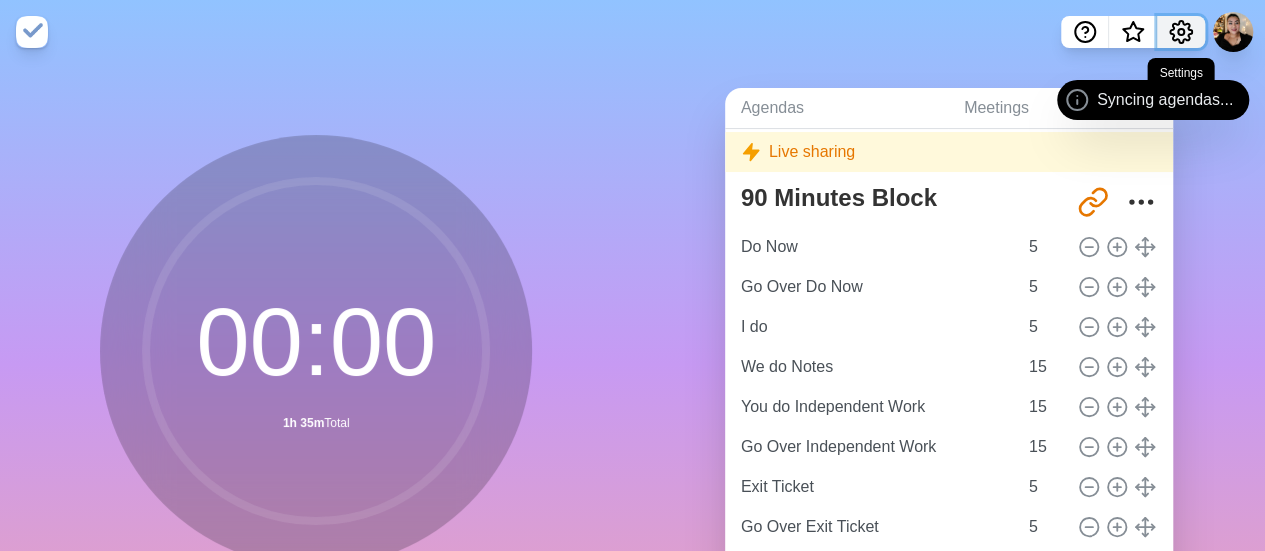 click 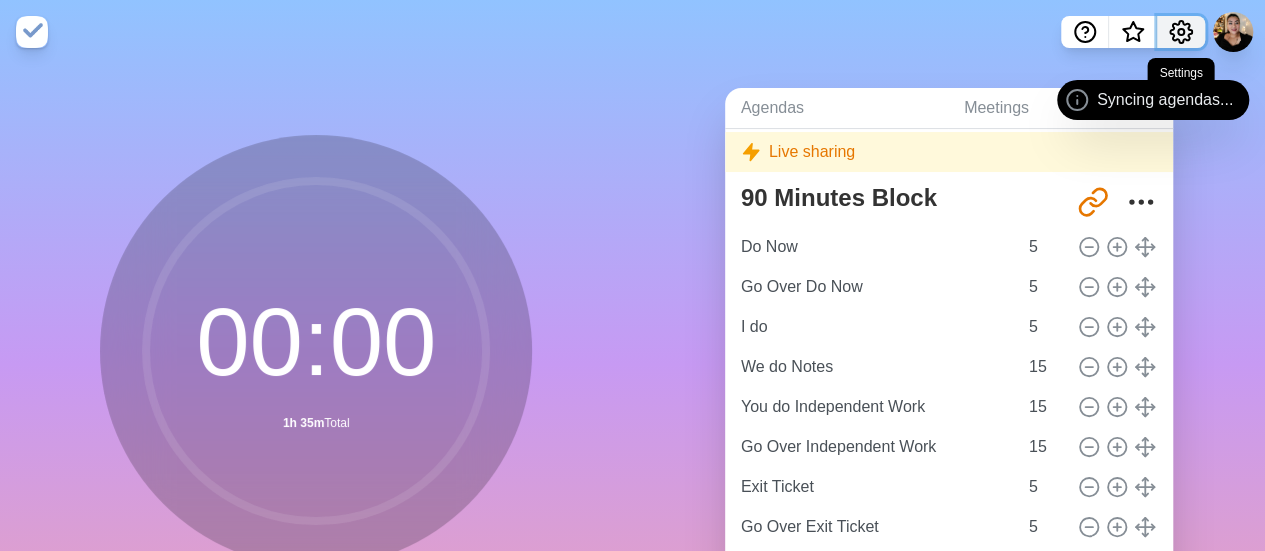 click 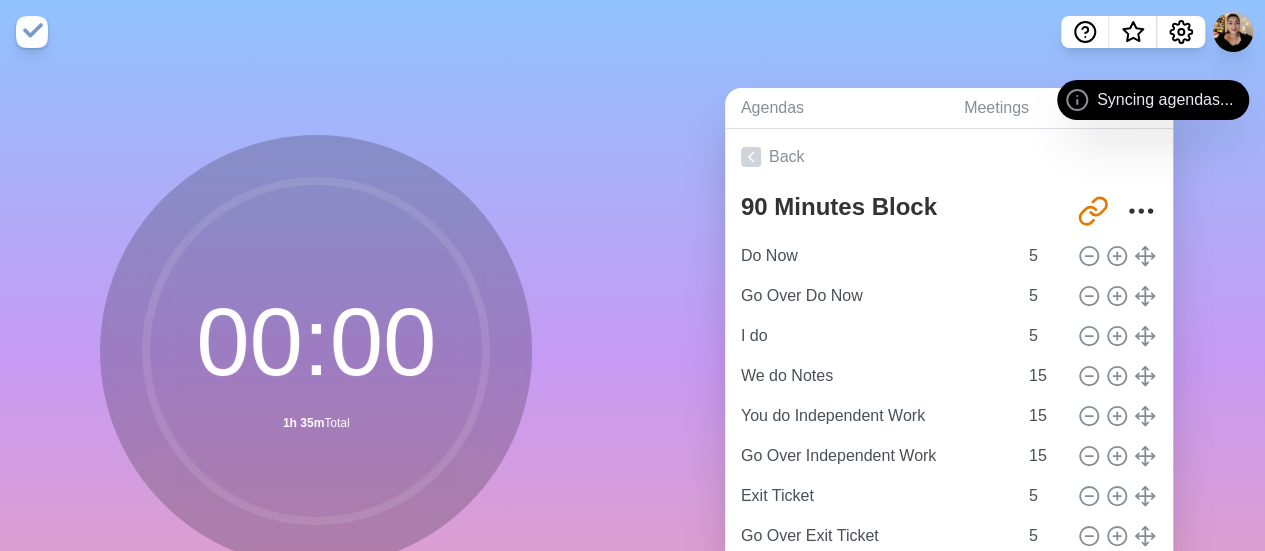 scroll, scrollTop: 0, scrollLeft: 0, axis: both 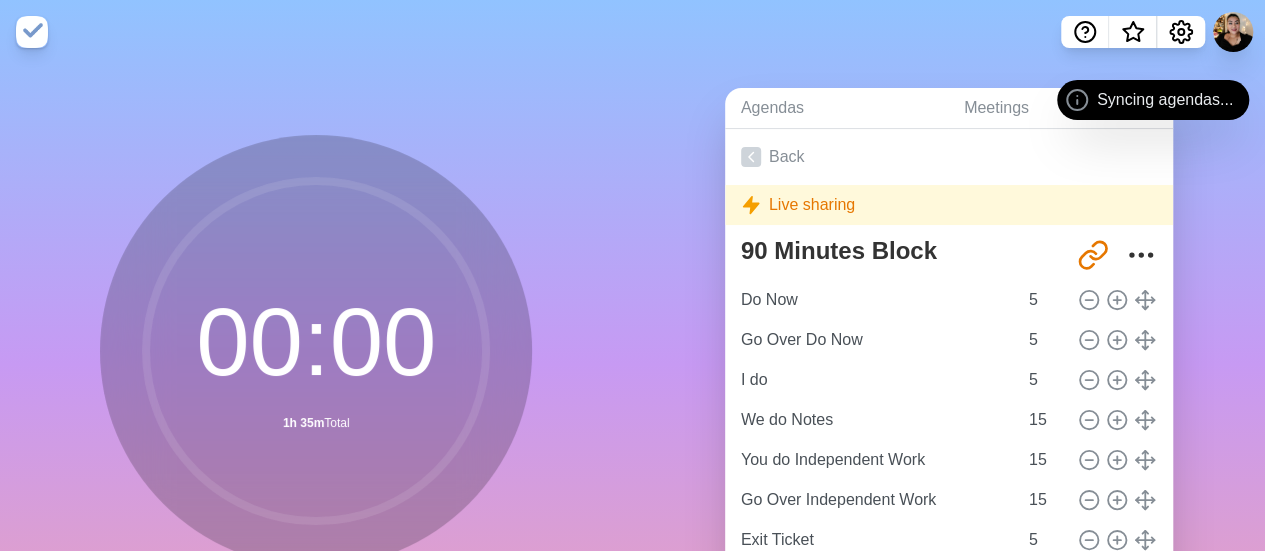click at bounding box center [32, 32] 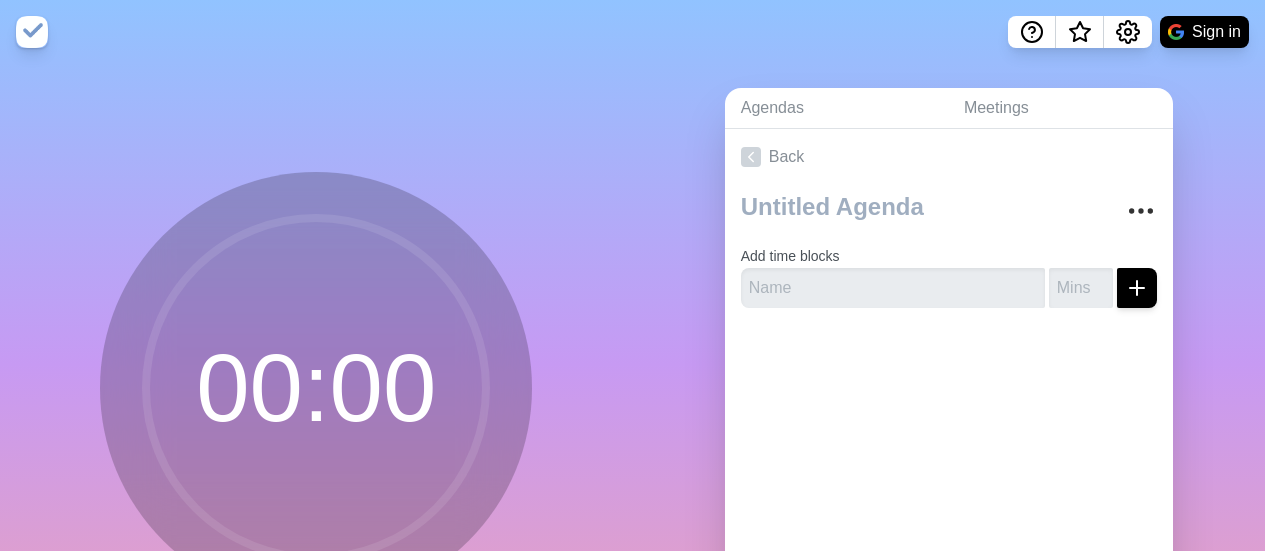 scroll, scrollTop: 0, scrollLeft: 0, axis: both 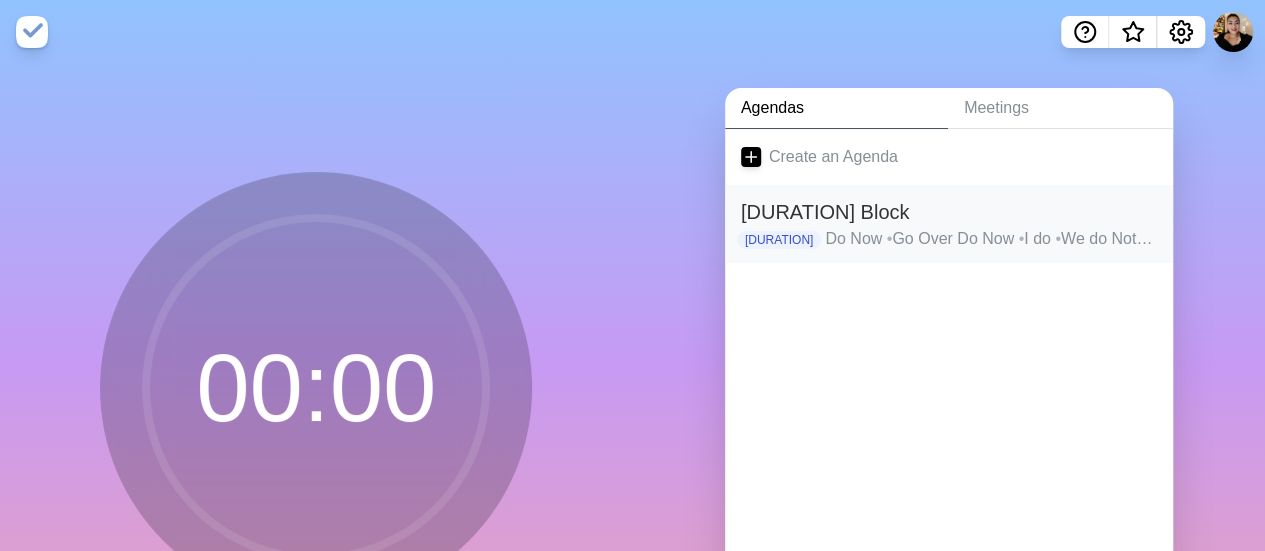 click on "Do Now    •  Go Over Do Now   •  I do    •  We do Notes   •  You do Independent Work    •  Go Over Independent Work   •  Exit Ticket   •  Go Over Exit Ticket   •  STAAR Questions/ Think U[   •  Pack up" at bounding box center (991, 239) 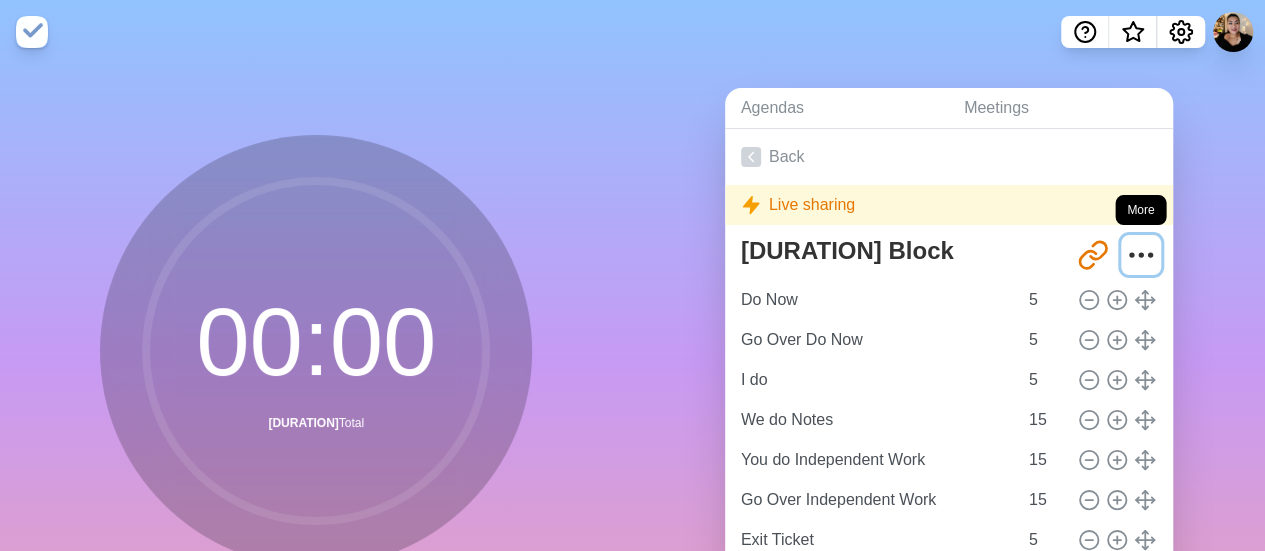 click 